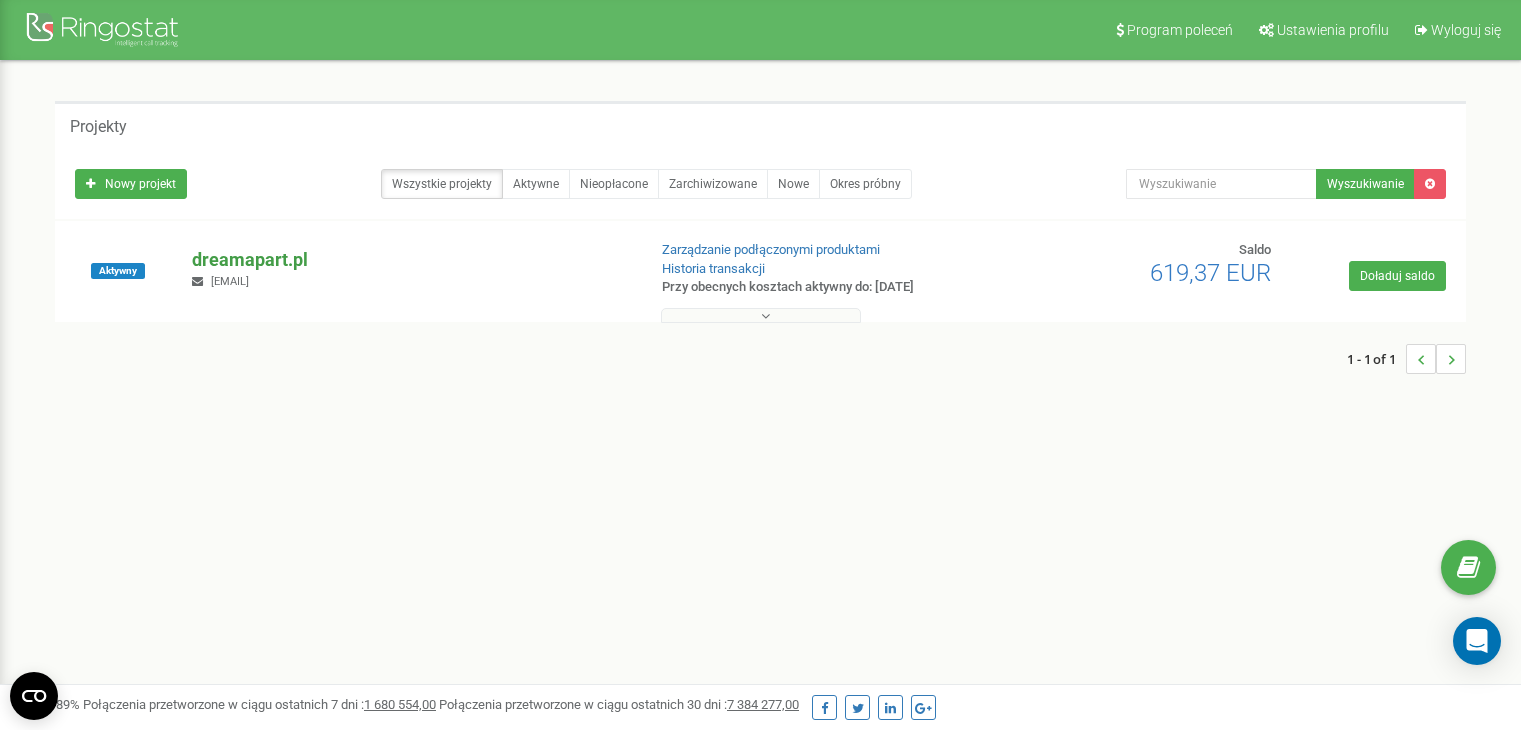 scroll, scrollTop: 0, scrollLeft: 0, axis: both 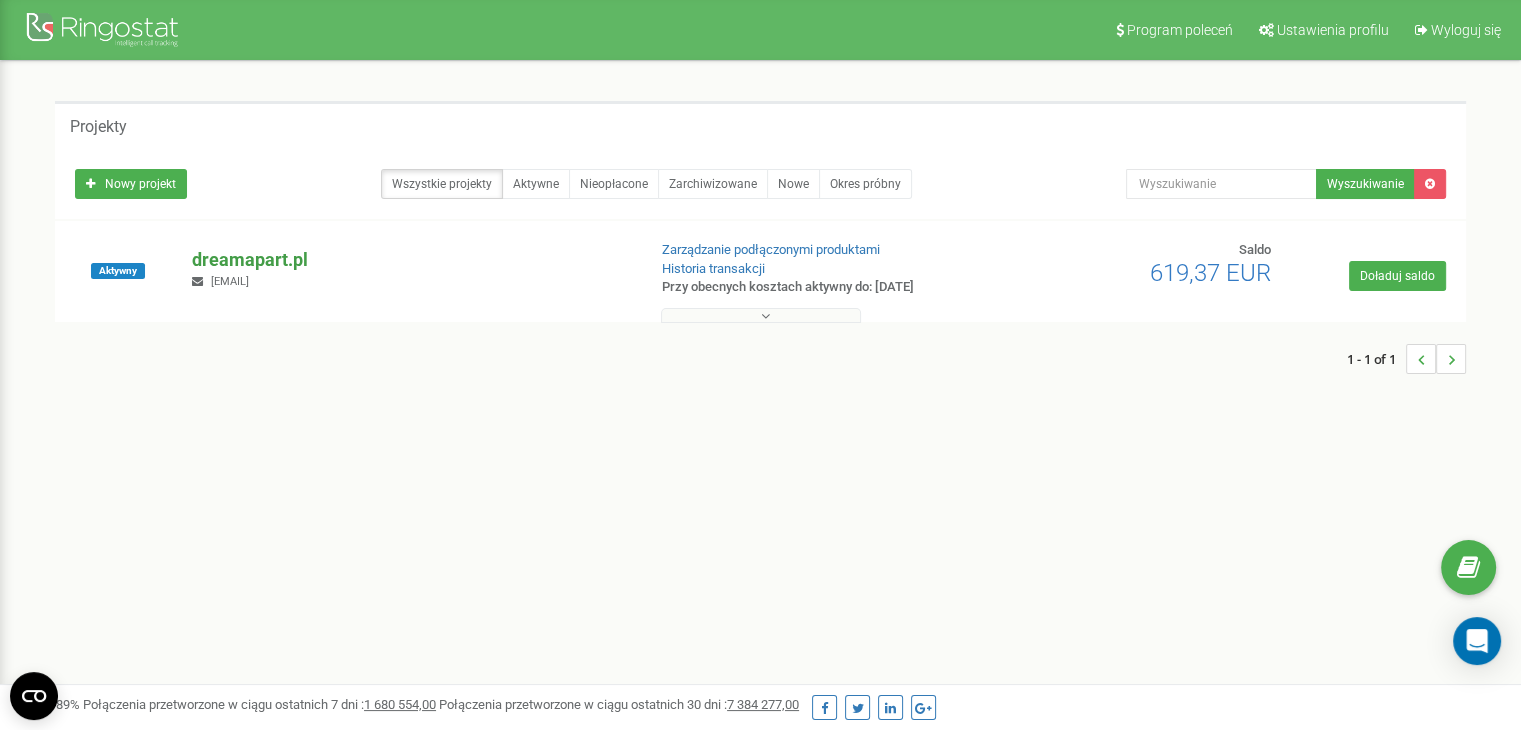 click on "dreamapart.pl" at bounding box center [410, 260] 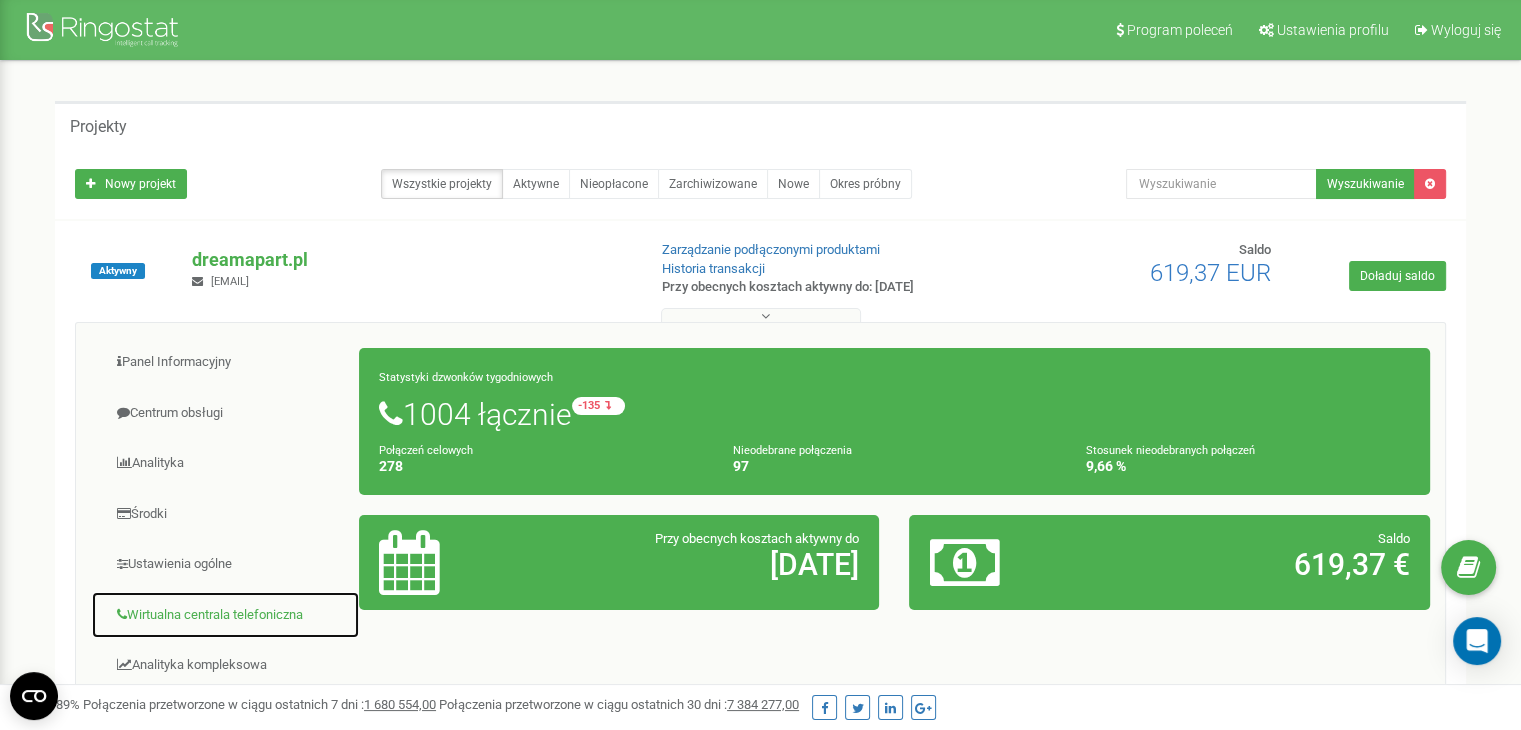 click on "Wirtualna centrala telefoniczna" at bounding box center [225, 615] 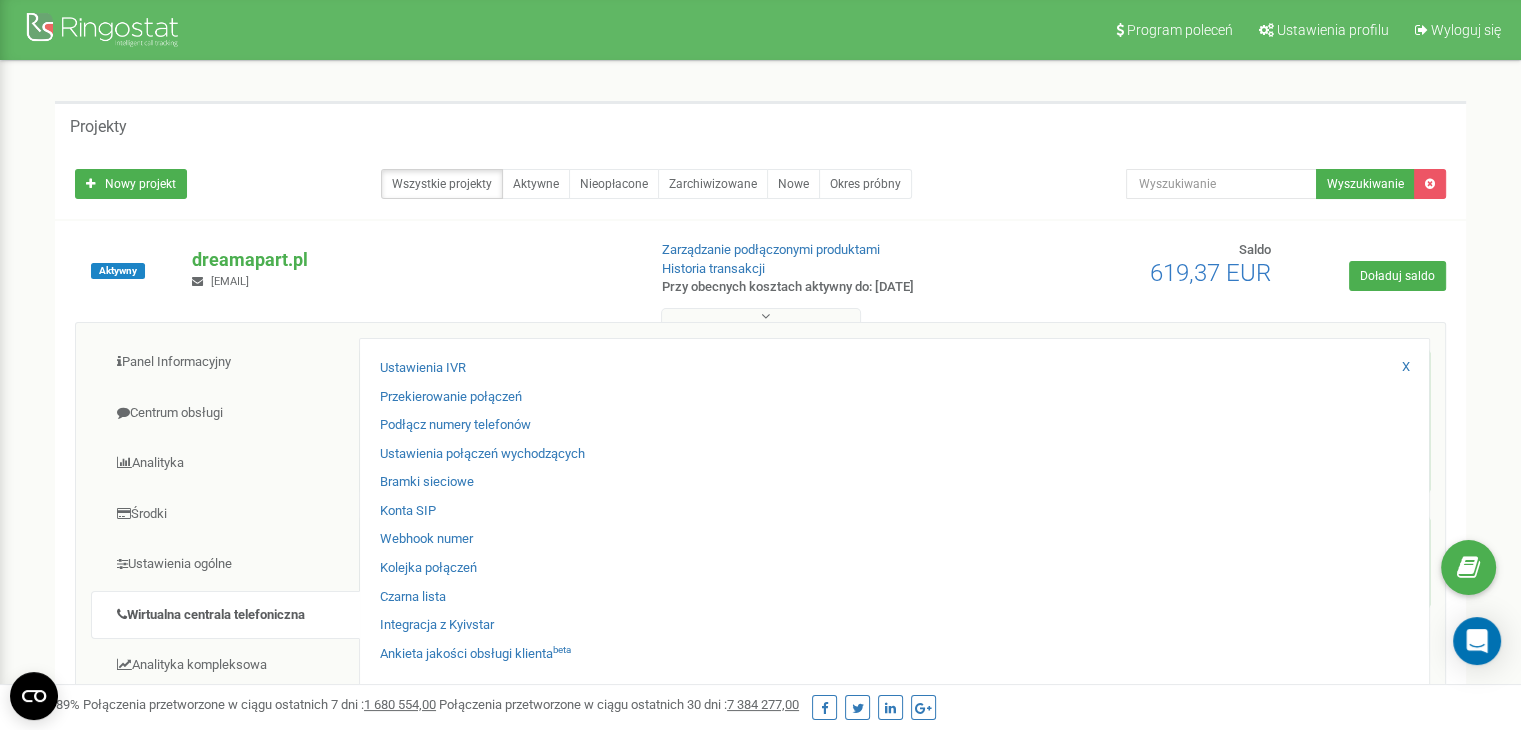 click on "Ustawienia IVR
Przekierowanie połączeń
Podłącz numery telefonów
Ustawienia połączeń wychodzących
Bramki sieciowe  Konta SIP" at bounding box center (894, 652) 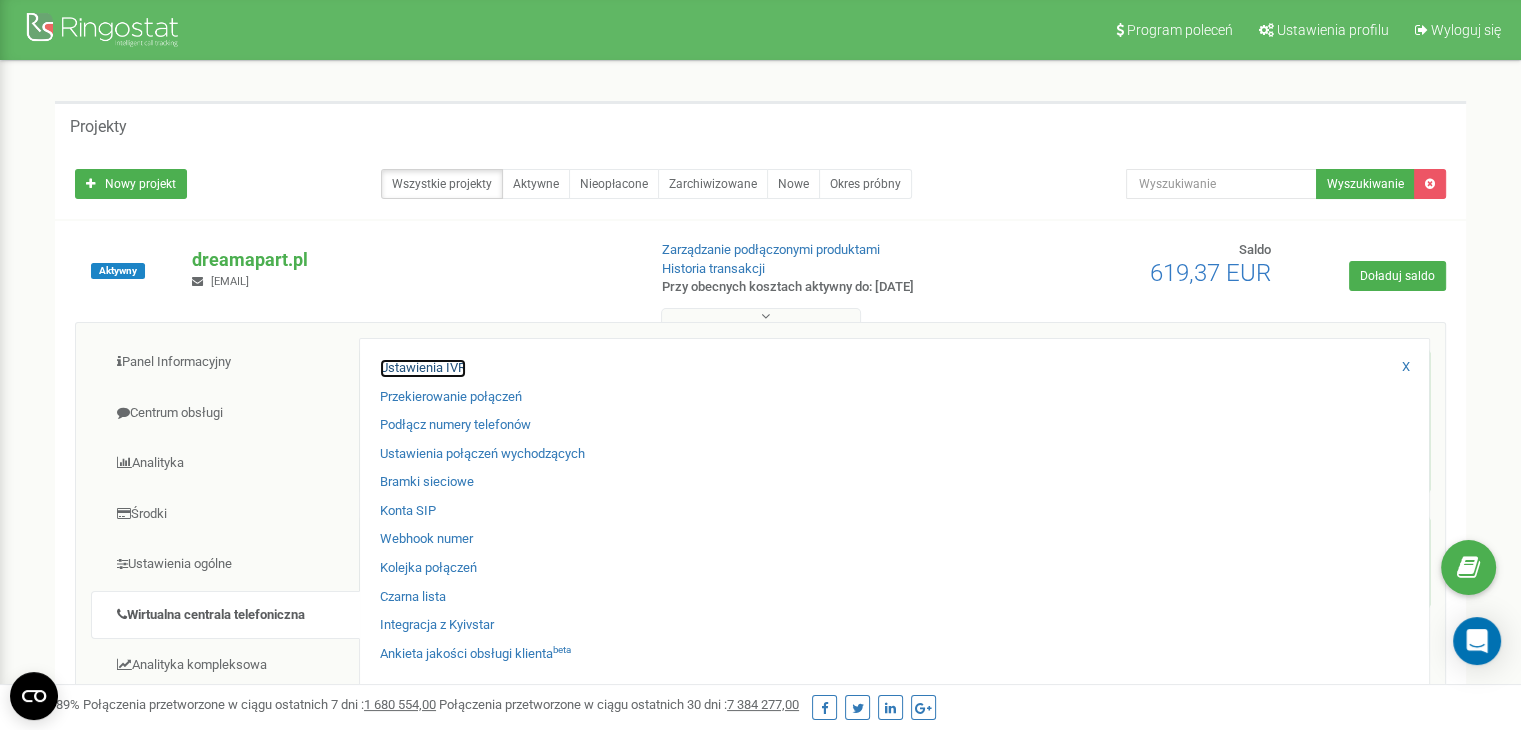click on "Ustawienia IVR" at bounding box center [423, 368] 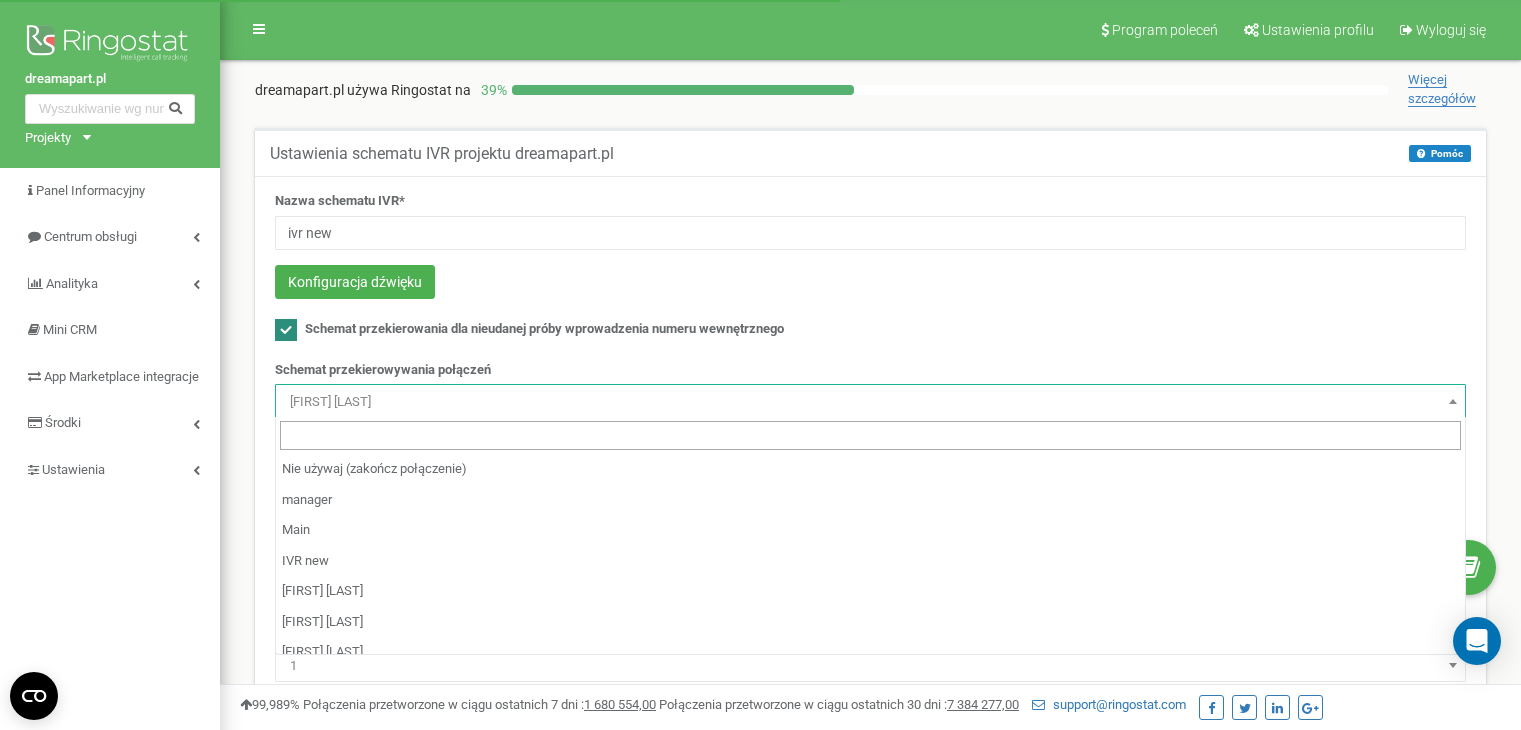 scroll, scrollTop: 0, scrollLeft: 0, axis: both 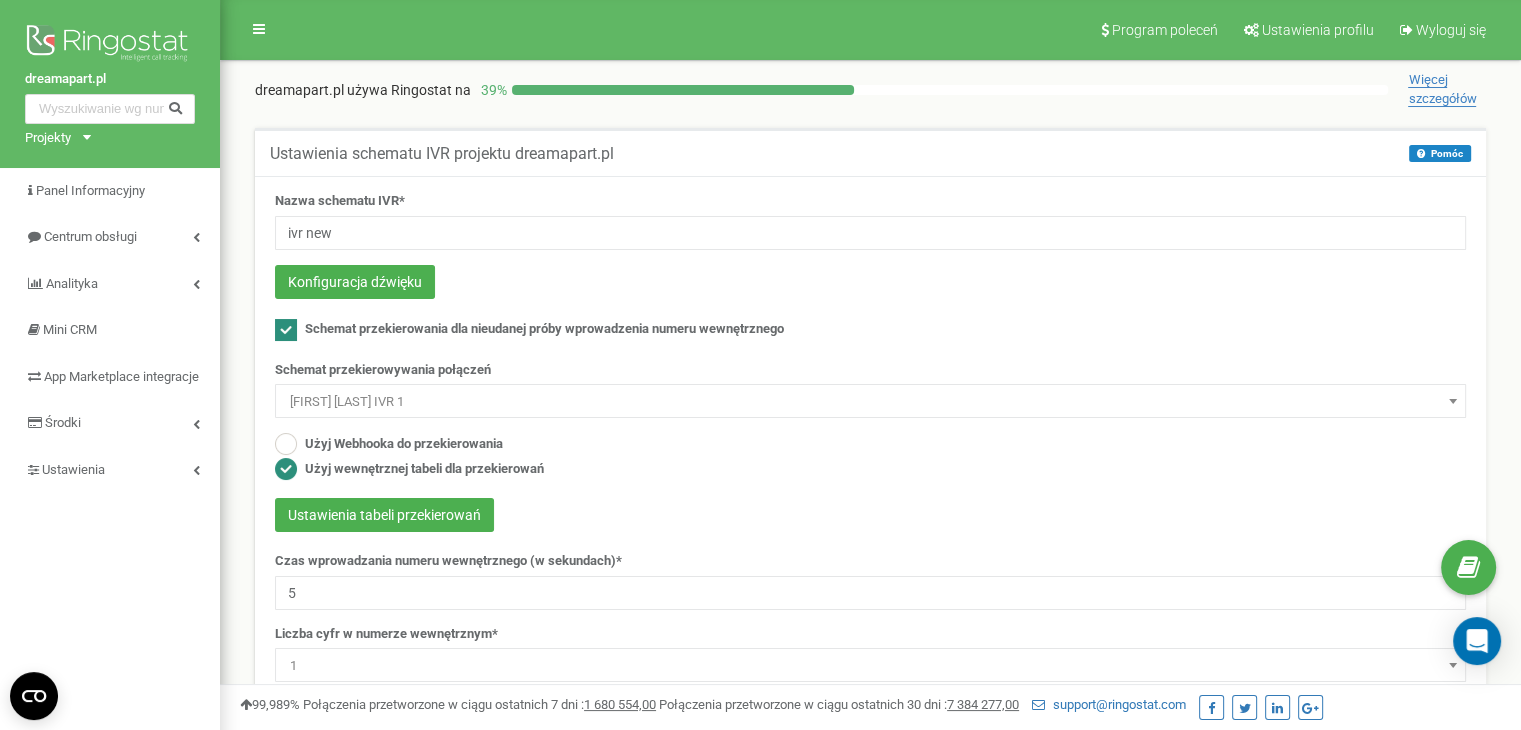 select on "232186" 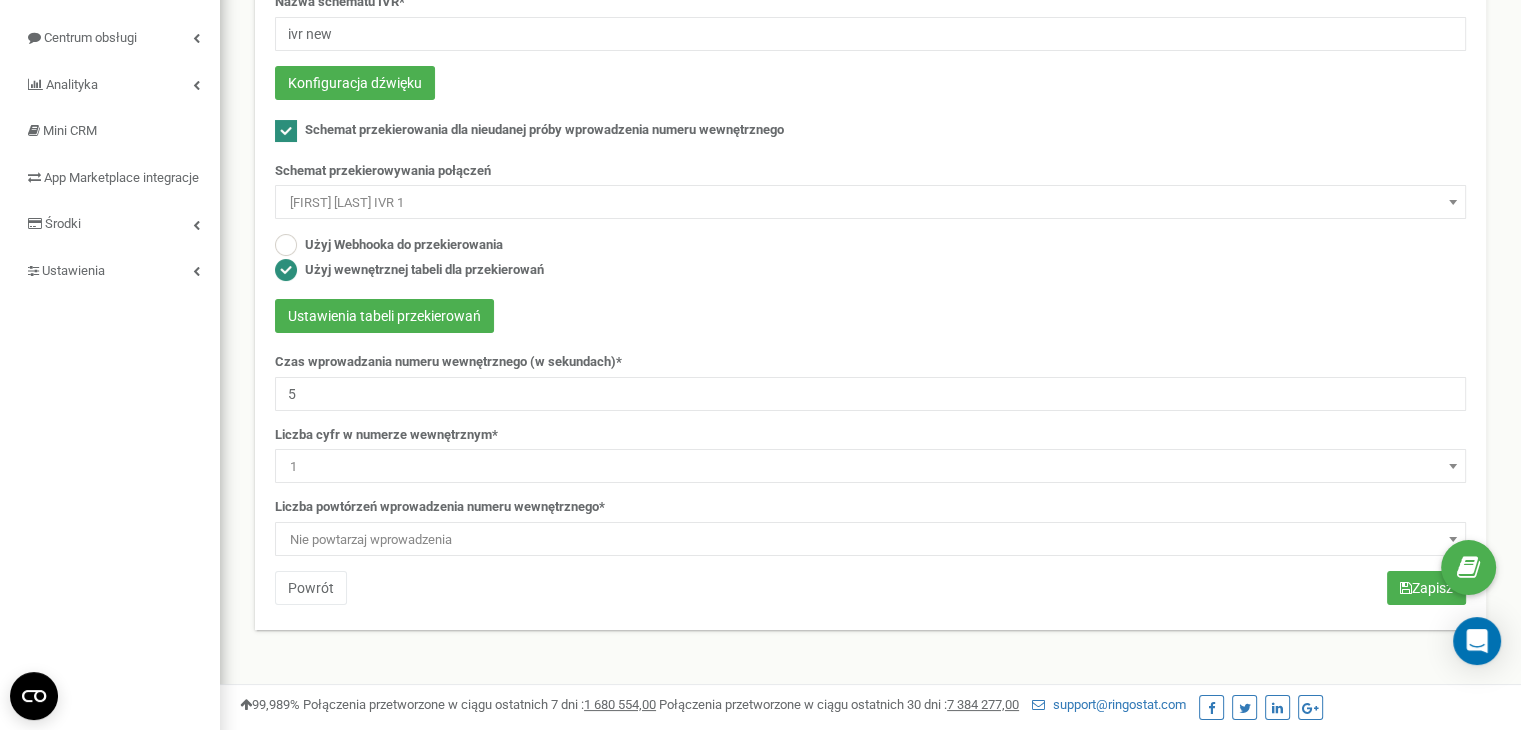scroll, scrollTop: 200, scrollLeft: 0, axis: vertical 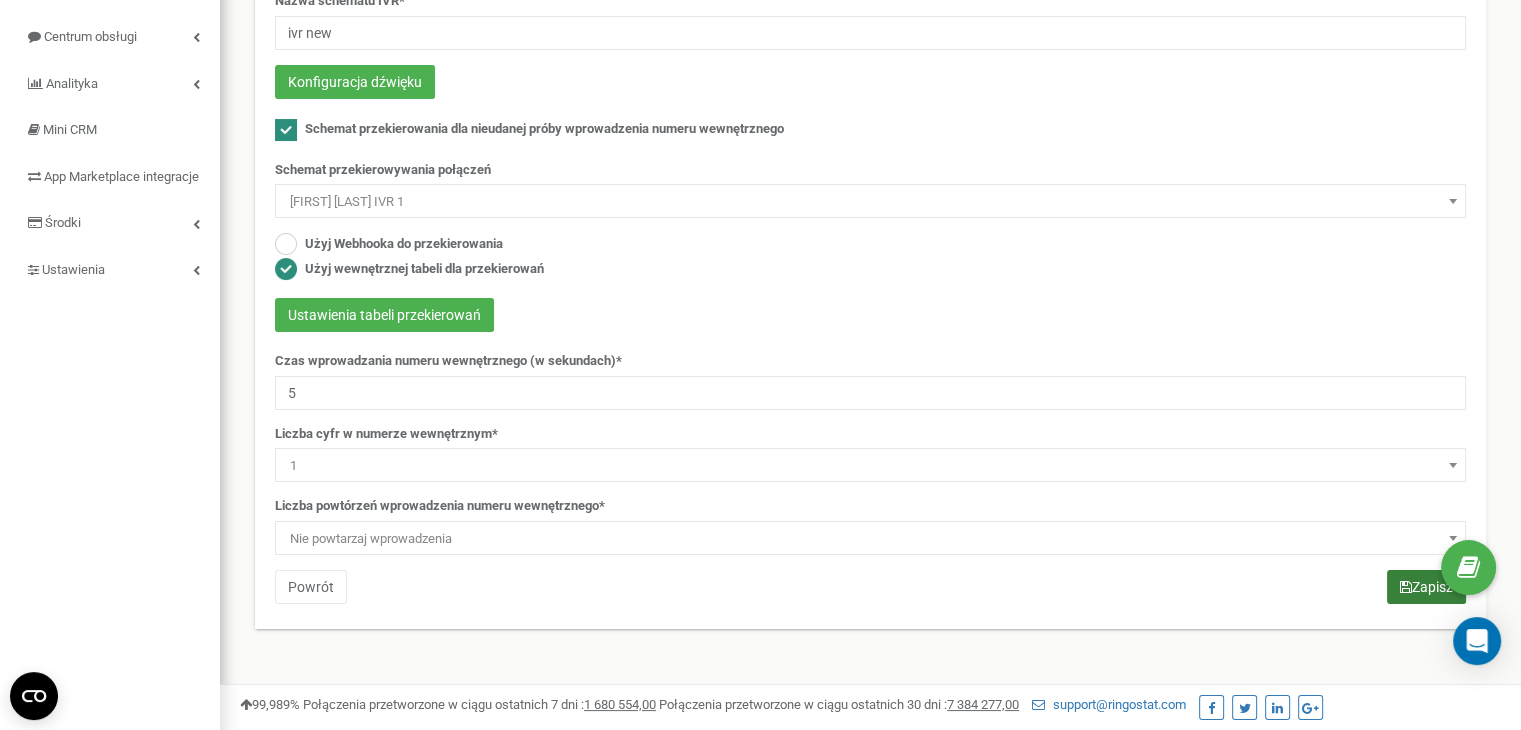 click on "Zapisz" at bounding box center (1426, 587) 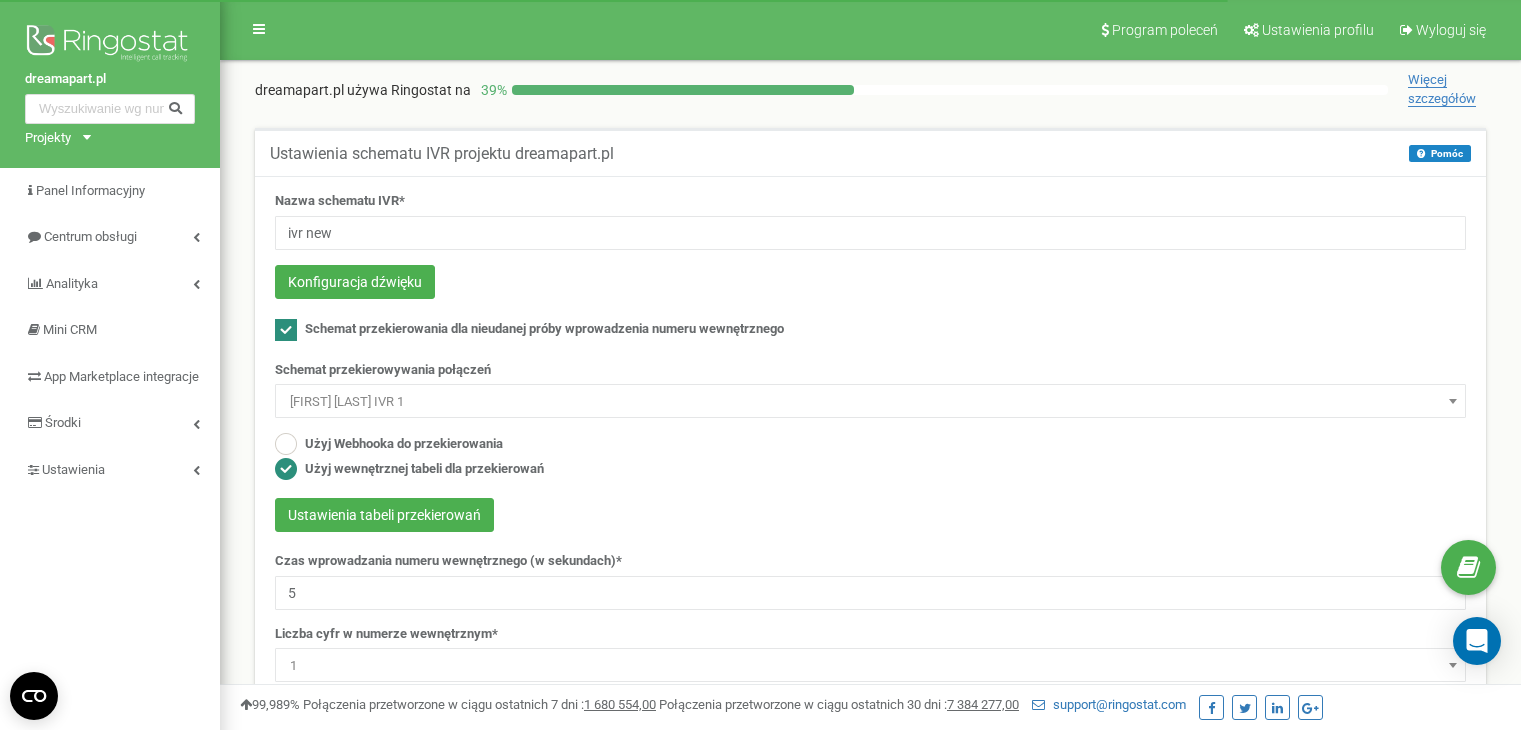 scroll, scrollTop: 0, scrollLeft: 0, axis: both 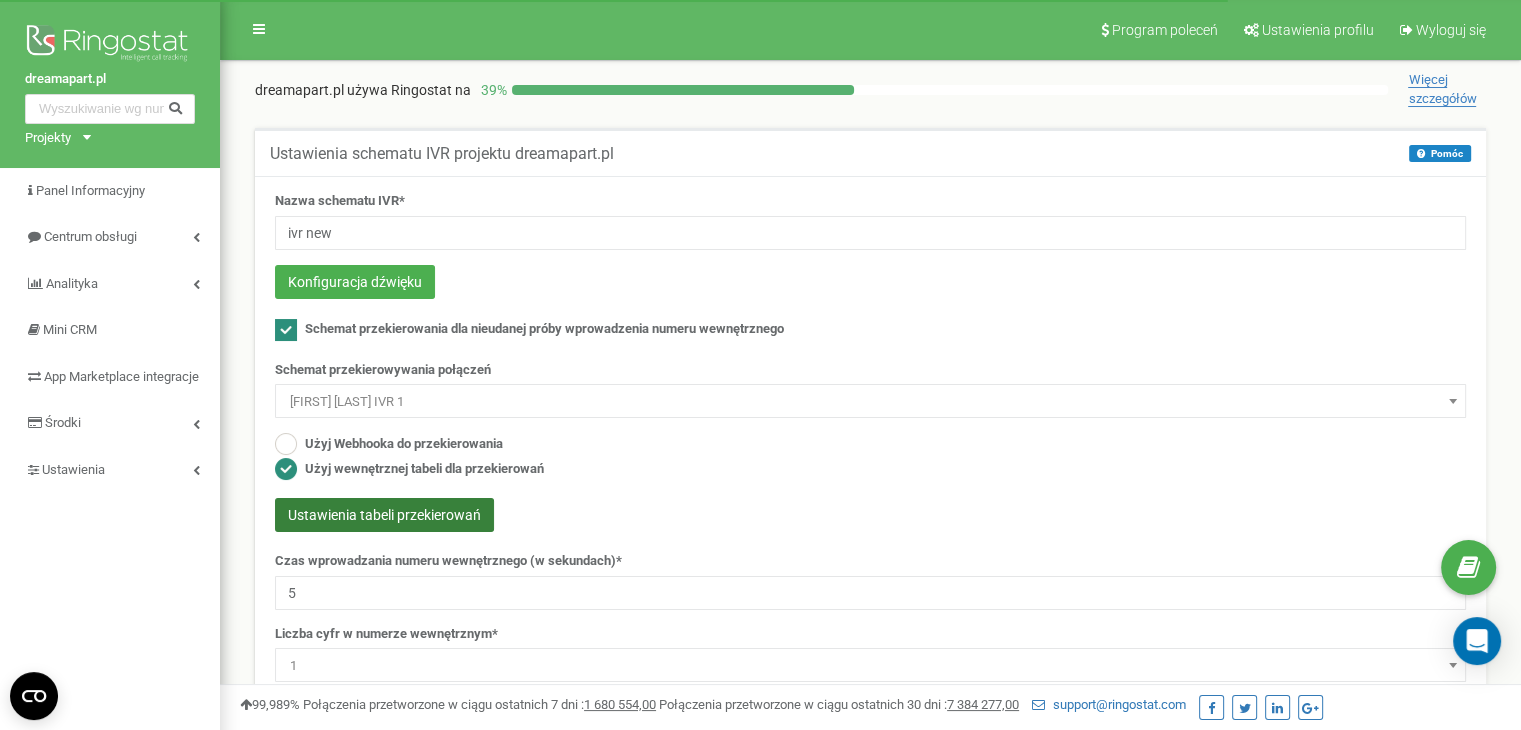 click on "Ustawienia tabeli przekierowań" at bounding box center [384, 515] 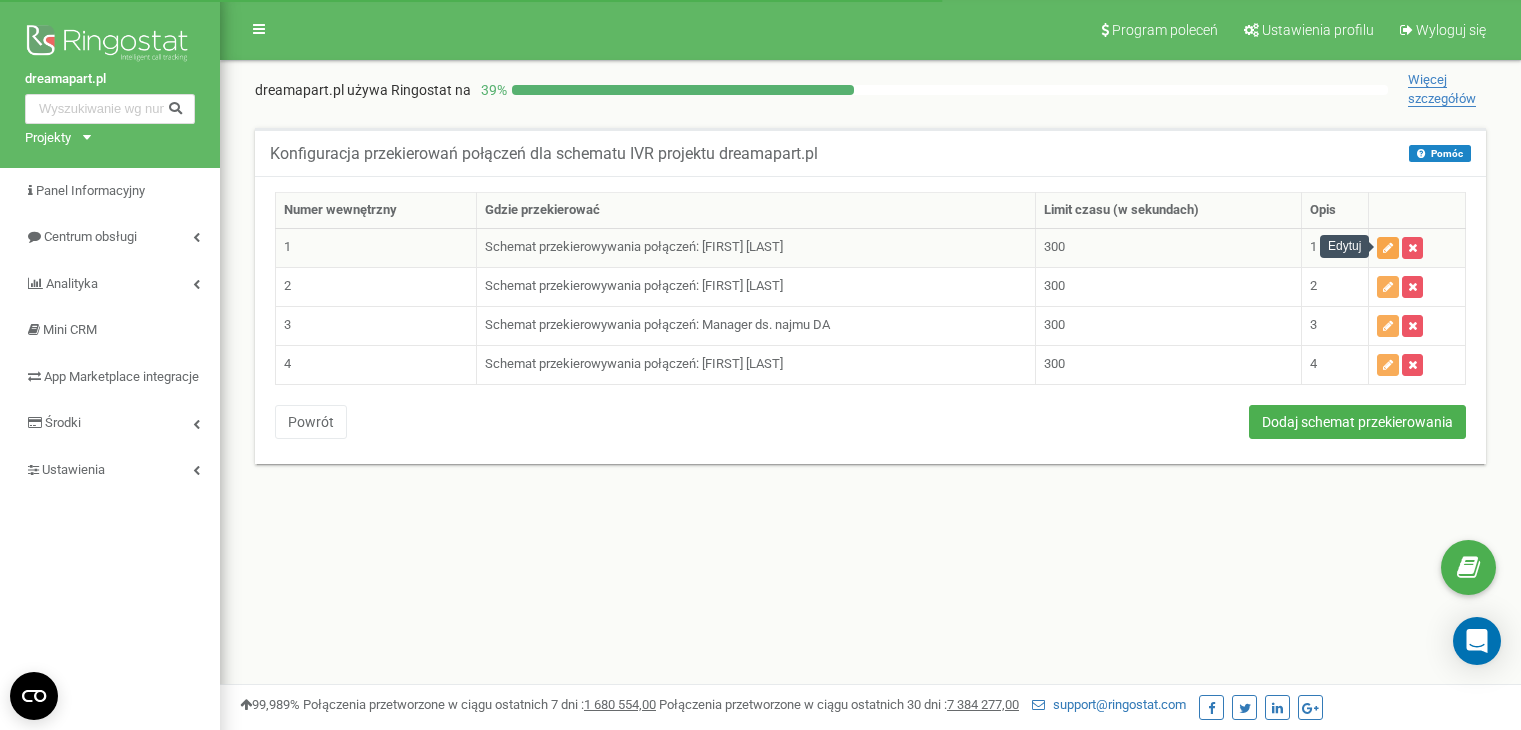 scroll, scrollTop: 0, scrollLeft: 0, axis: both 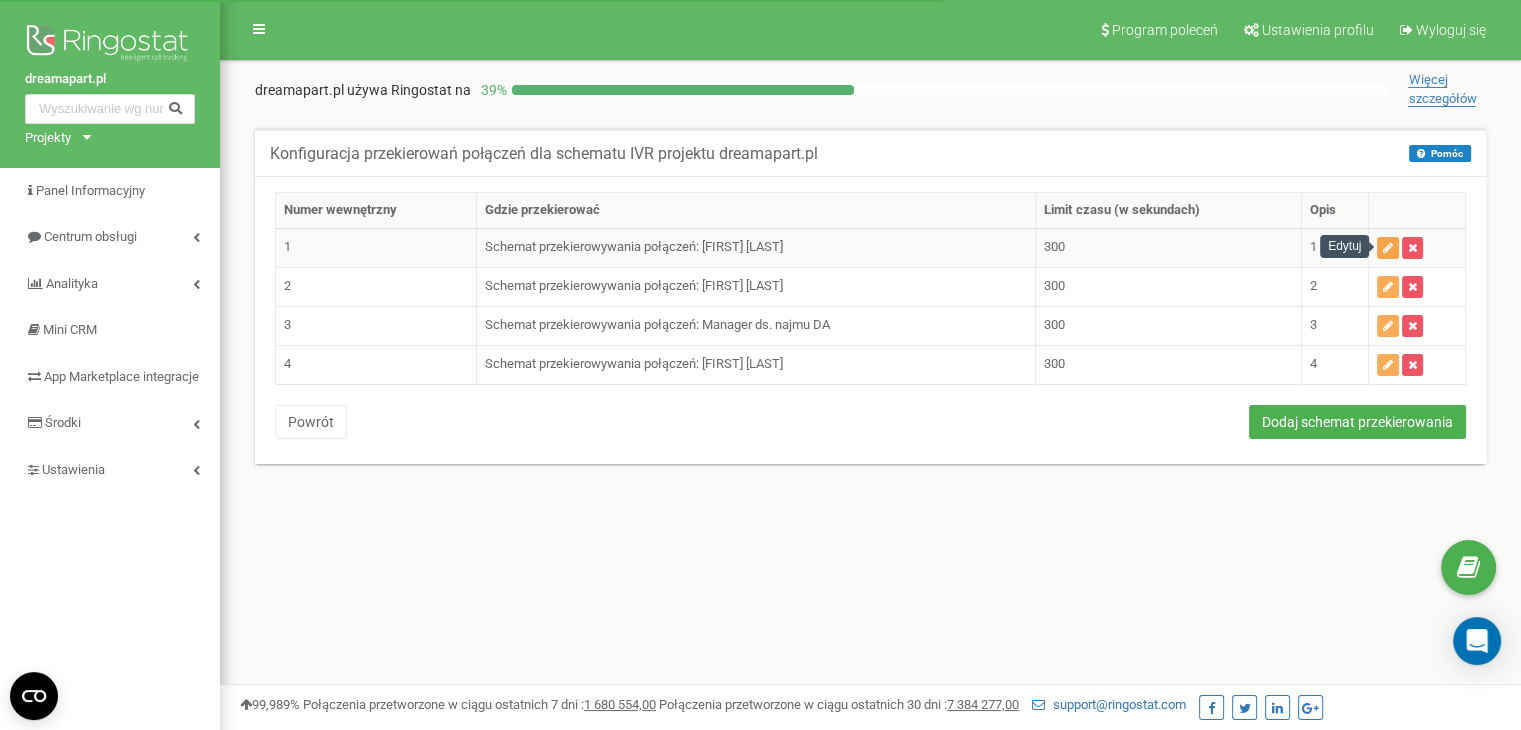 click at bounding box center (1388, 248) 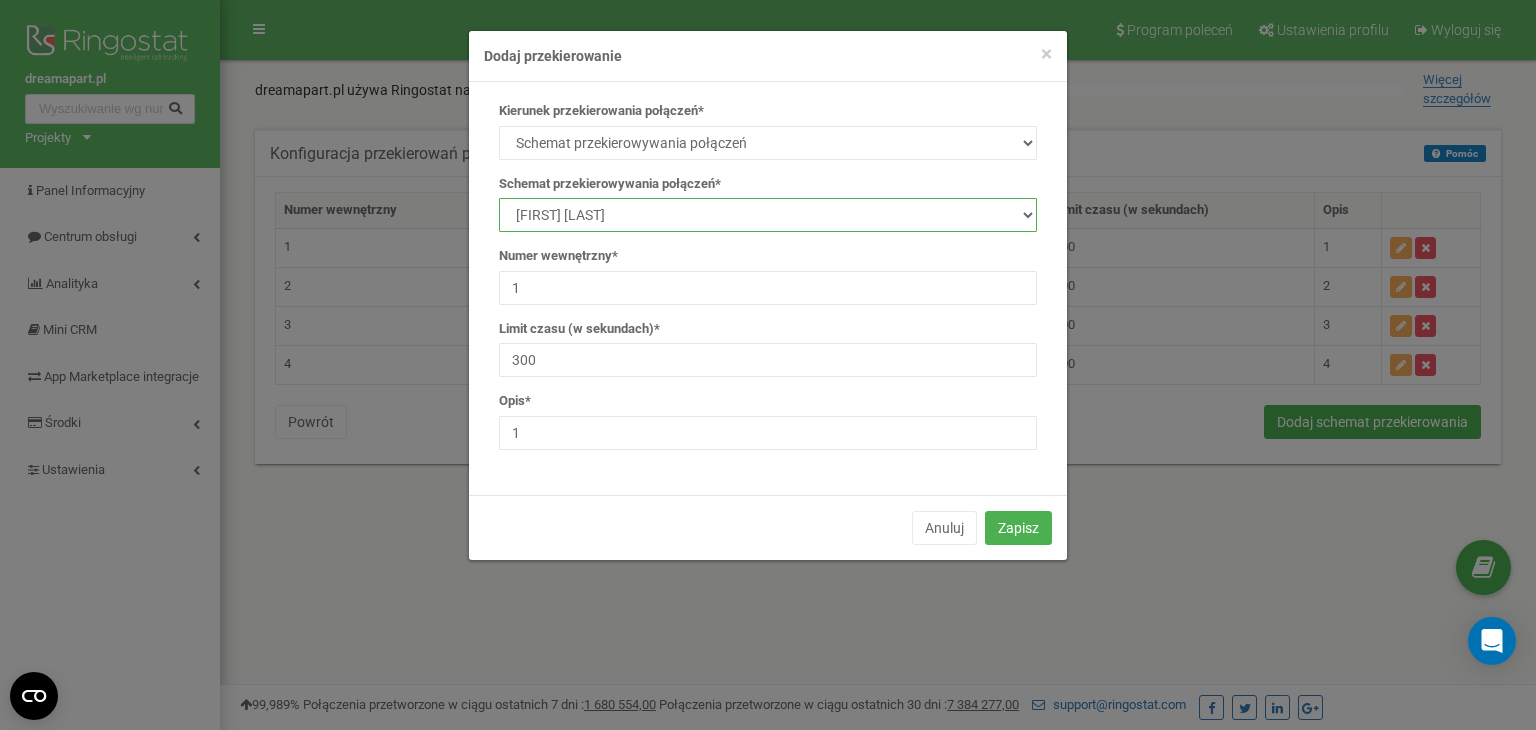click on "manager
Main
IVR new
Kamila Rzeszut
Patrycja Juroszek
Szymon Górnik
Manager ds. najmu DA
IVR reserve
Iwona Boraczewska
Agnieszka Bartkow i Adrzej Waz
test
Kamila Rzeszut IVR 1
Iwona Boraczewska IVR 1
Patrycja Juroszek IVR 1
Szymon Górnik IVR 1" at bounding box center [768, 215] 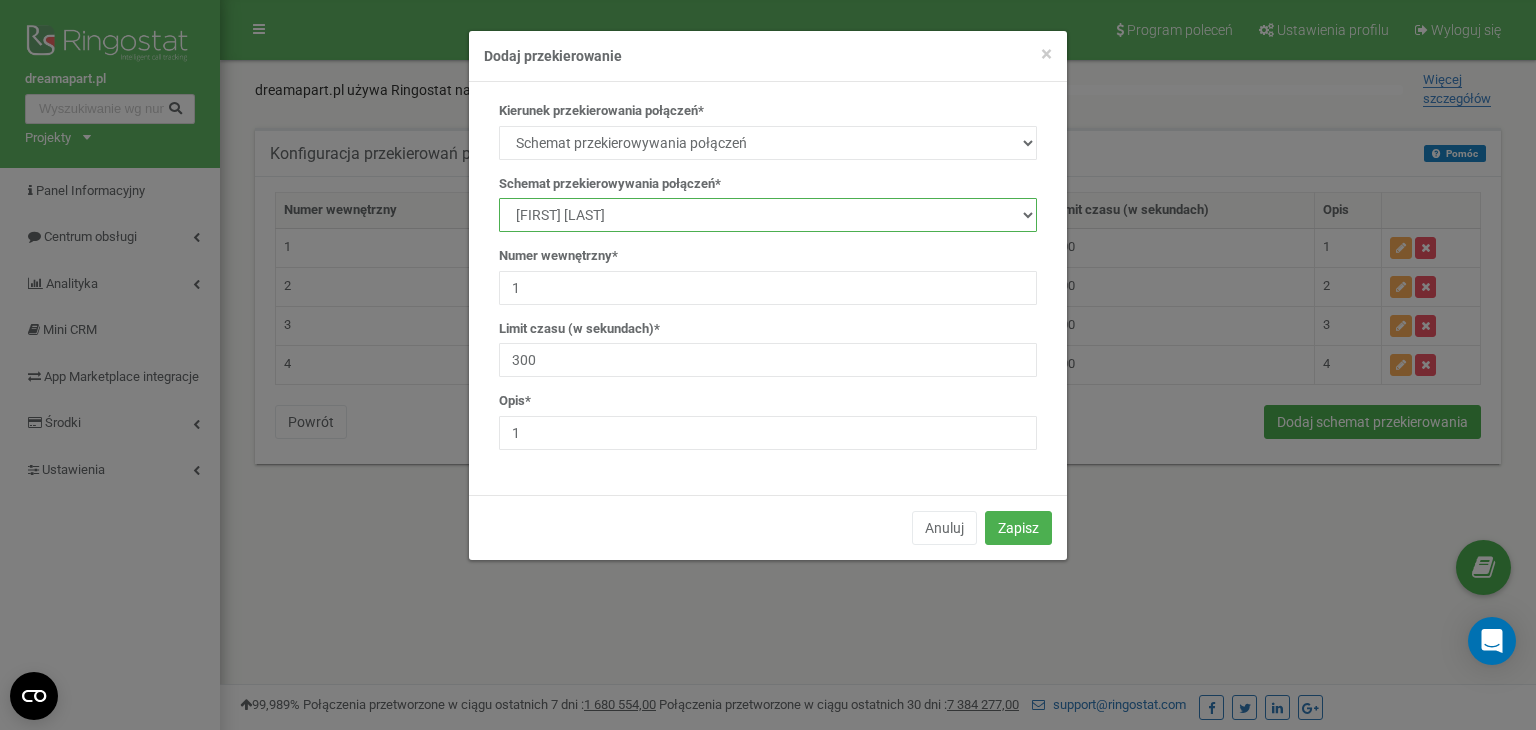 select on "232186" 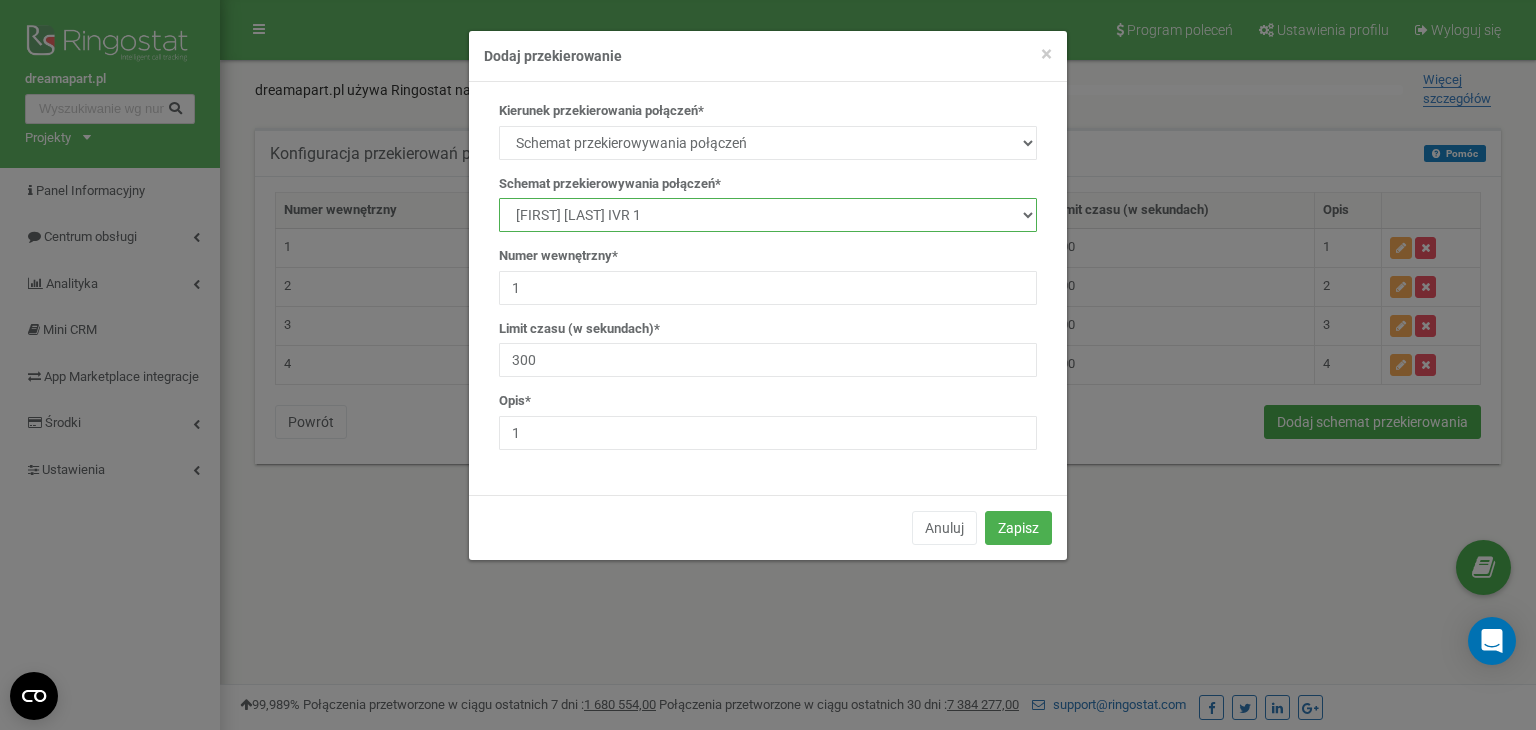 click on "manager
Main
IVR new
Kamila Rzeszut
Patrycja Juroszek
Szymon Górnik
Manager ds. najmu DA
IVR reserve
Iwona Boraczewska
Agnieszka Bartkow i Adrzej Waz
test
Kamila Rzeszut IVR 1
Iwona Boraczewska IVR 1
Patrycja Juroszek IVR 1
Szymon Górnik IVR 1" at bounding box center [768, 215] 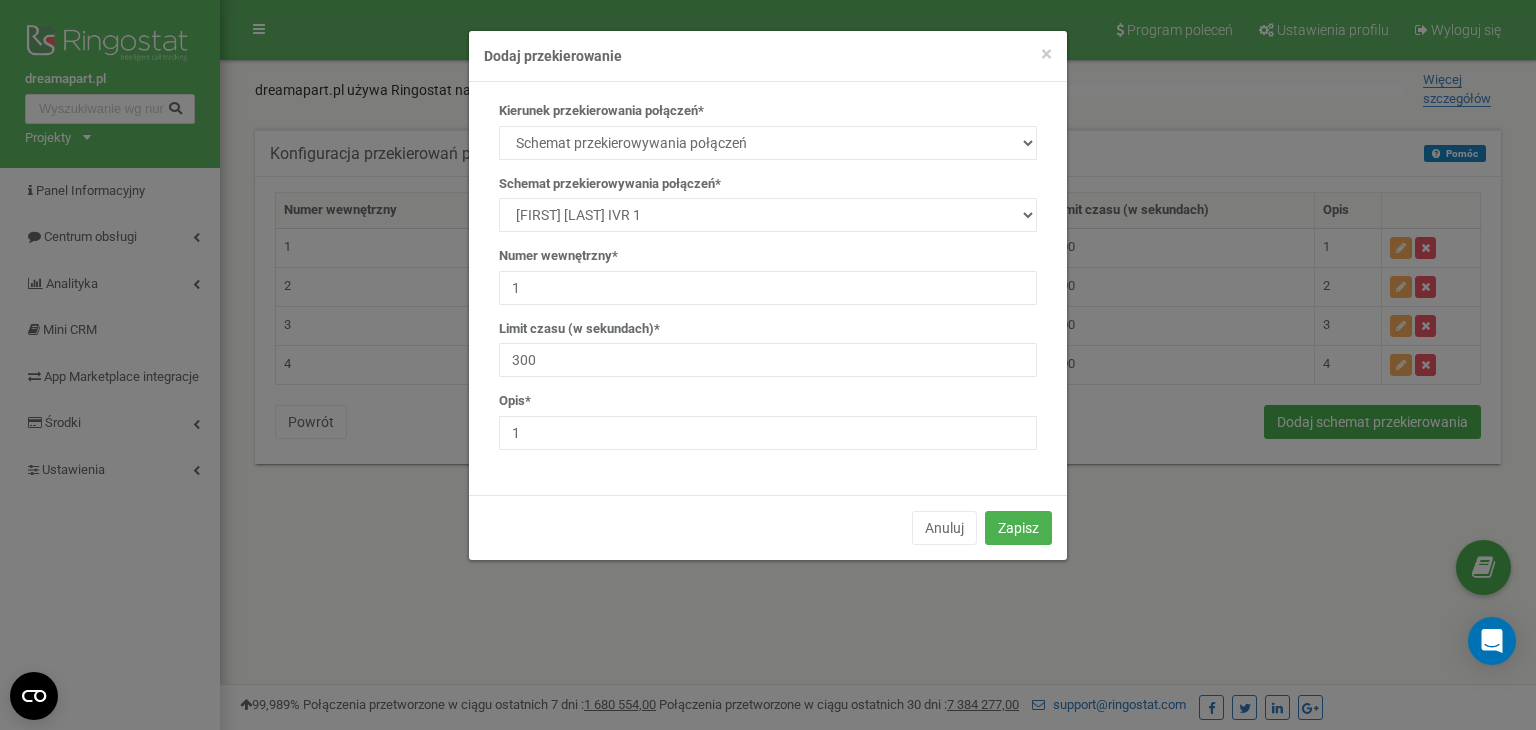 click on "Anuluj
Zapisz" at bounding box center [768, 527] 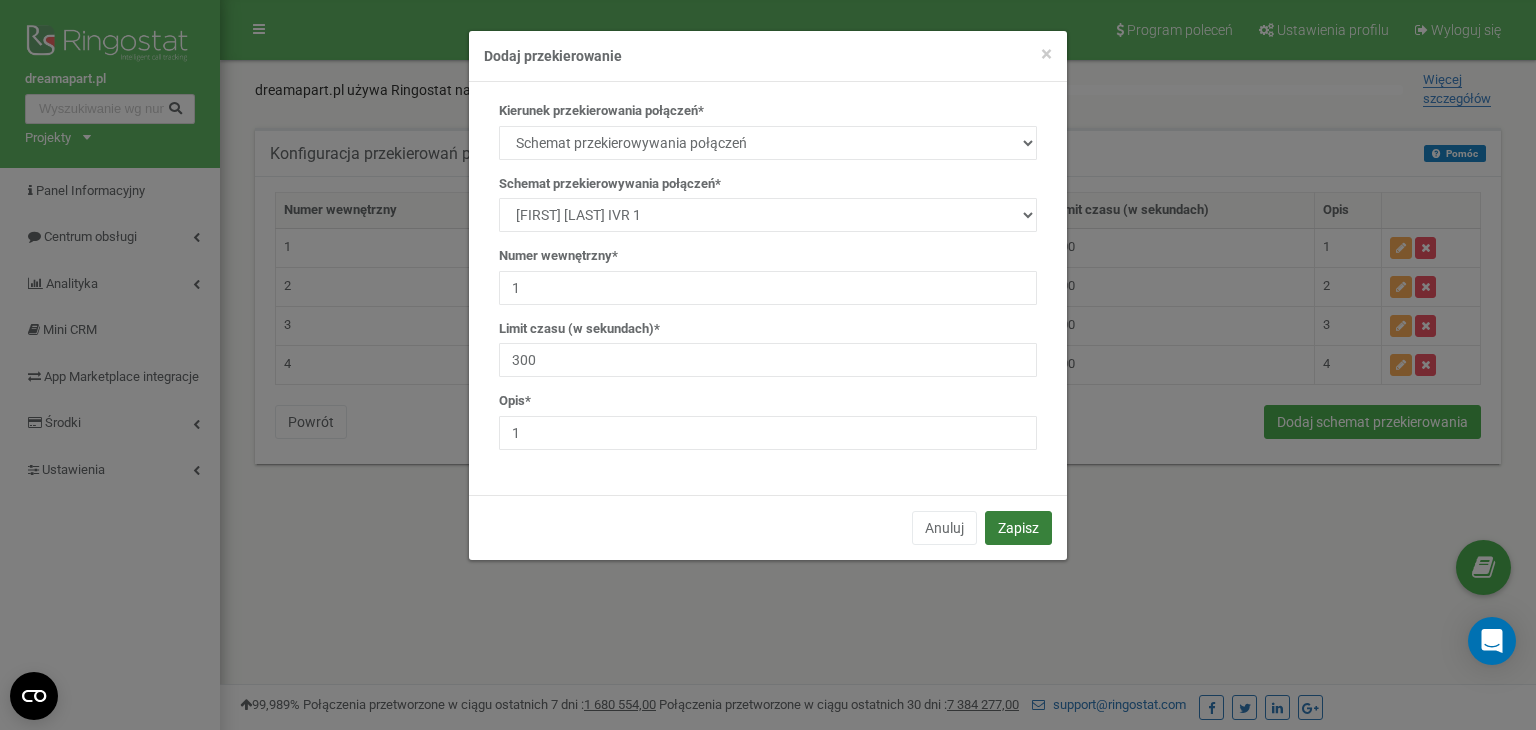 click on "Zapisz" at bounding box center [1018, 528] 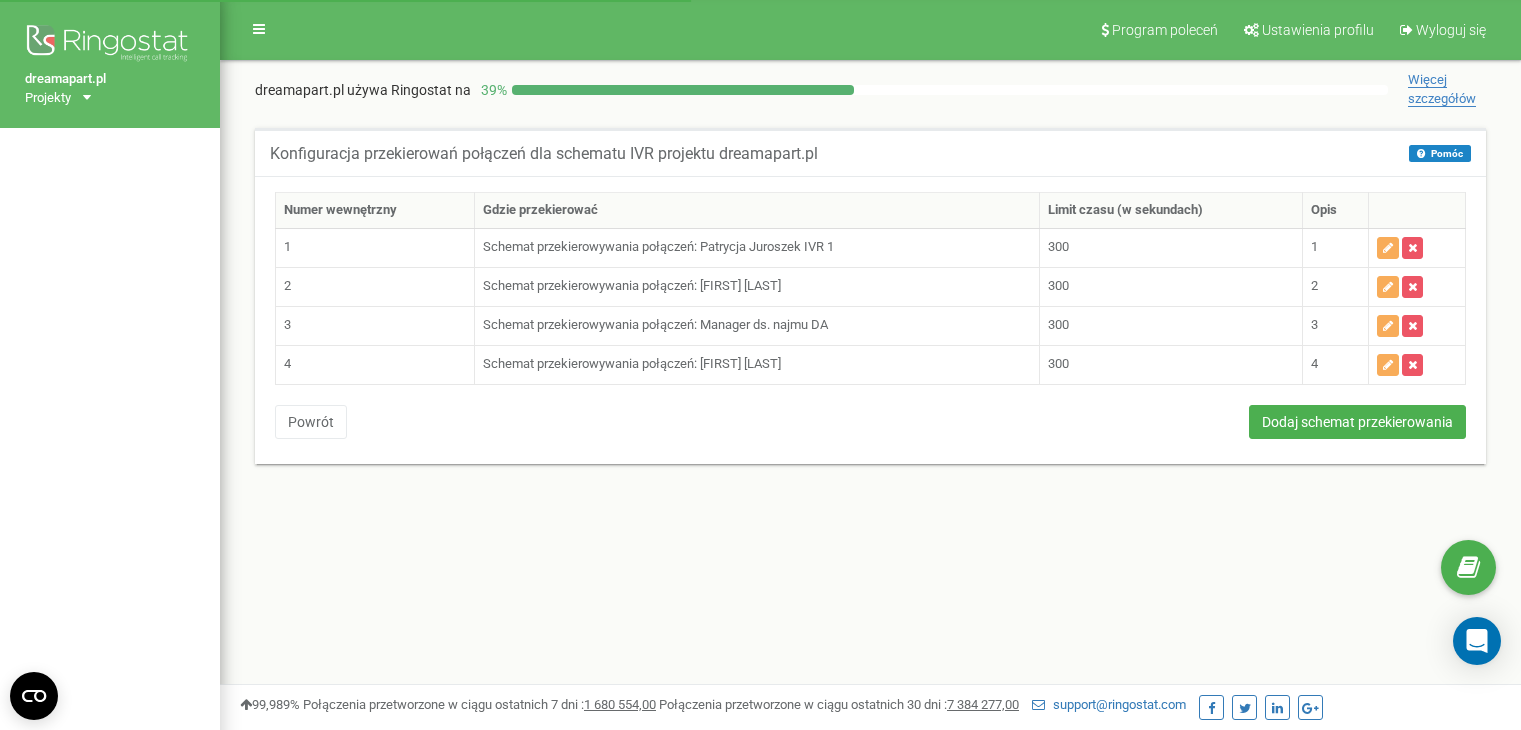 scroll, scrollTop: 0, scrollLeft: 0, axis: both 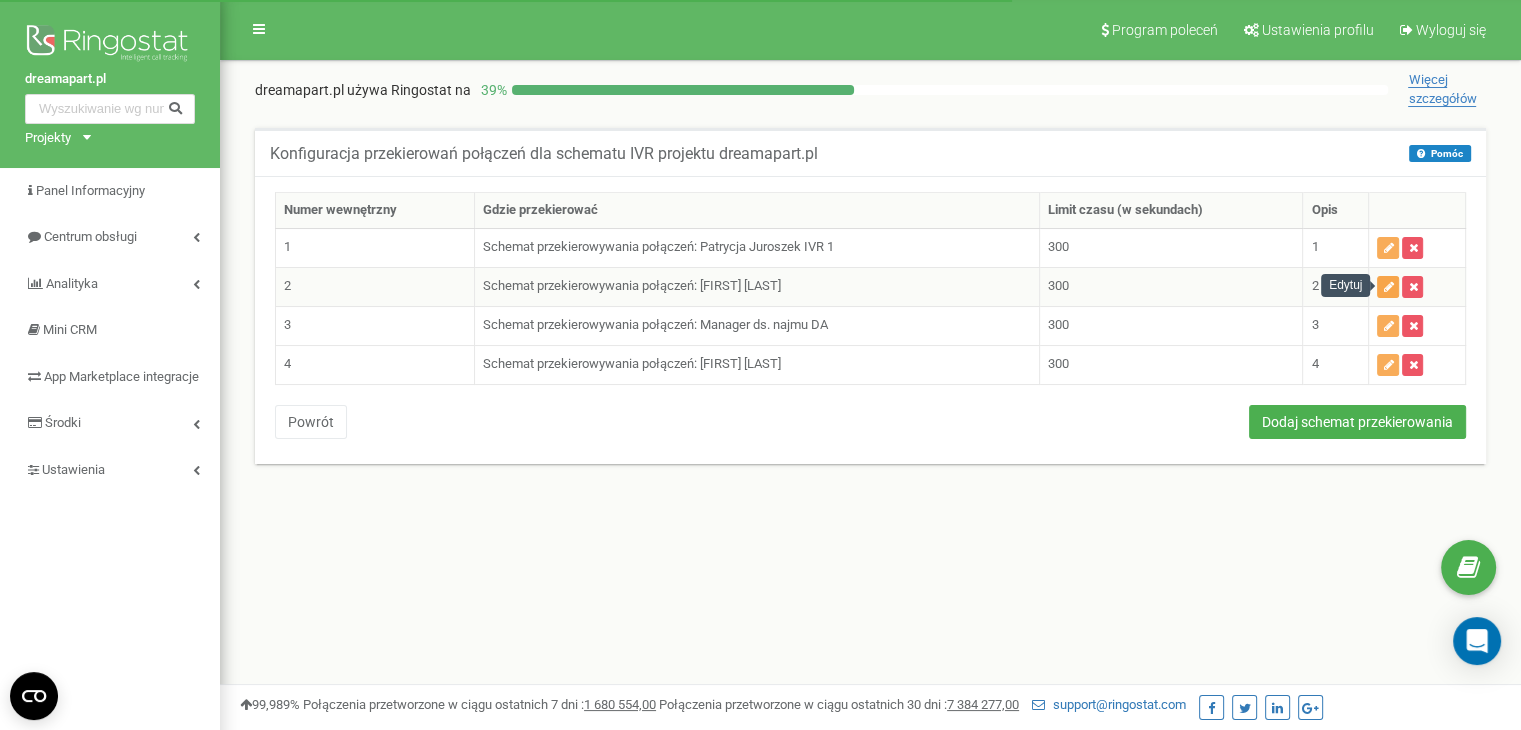 click at bounding box center [1388, 287] 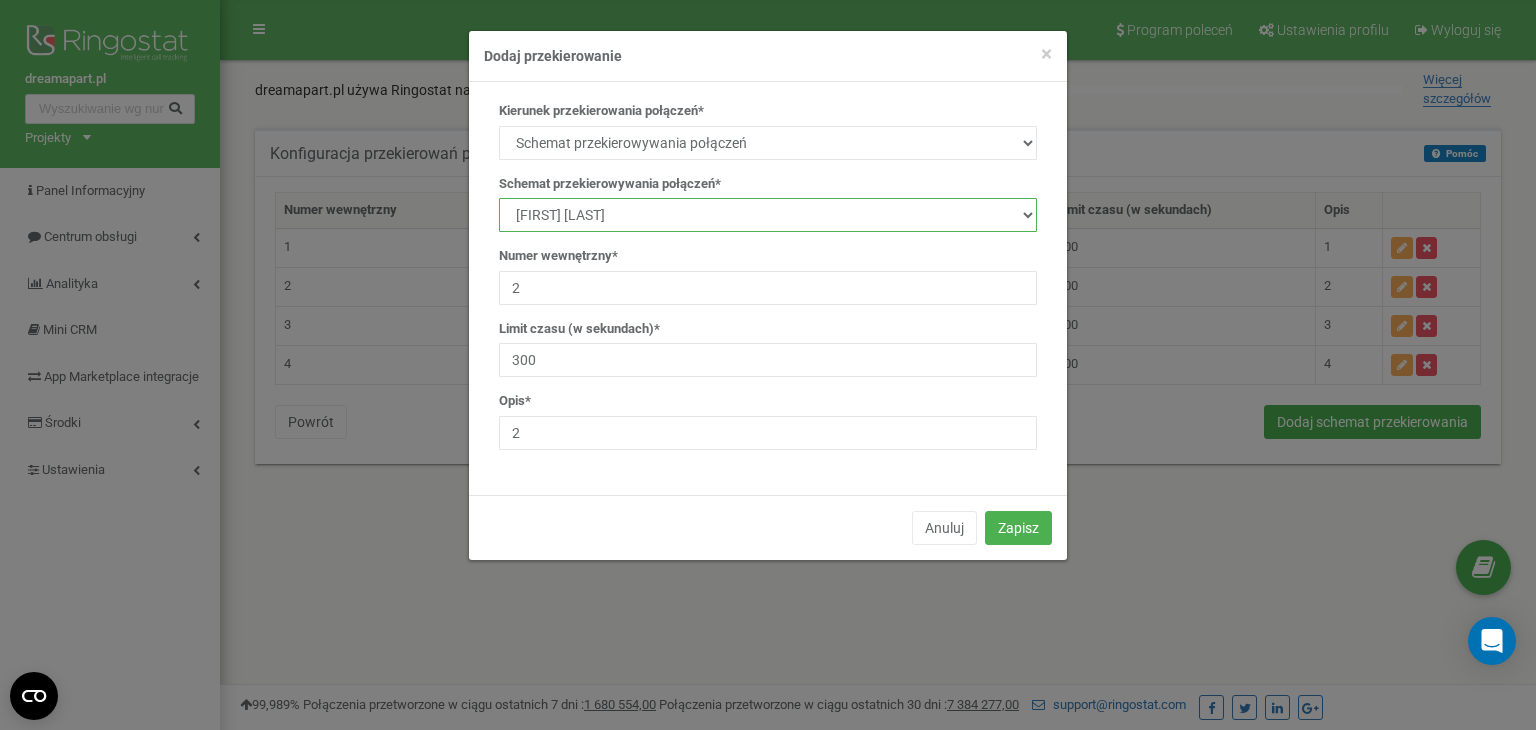 click on "manager
Main
IVR new
[FIRST] [LAST]
[FIRST] [LAST]
[FIRST] [LAST]
Manager ds. najmu DA
IVR reserve
[FIRST] [LAST]
[FIRST] [LAST] i [FIRST] [LAST]
test
[FIRST] [LAST] IVR 1
[FIRST] [LAST] IVR 1
[FIRST] [LAST] IVR 1
[FIRST] [LAST] IVR 1" at bounding box center (768, 215) 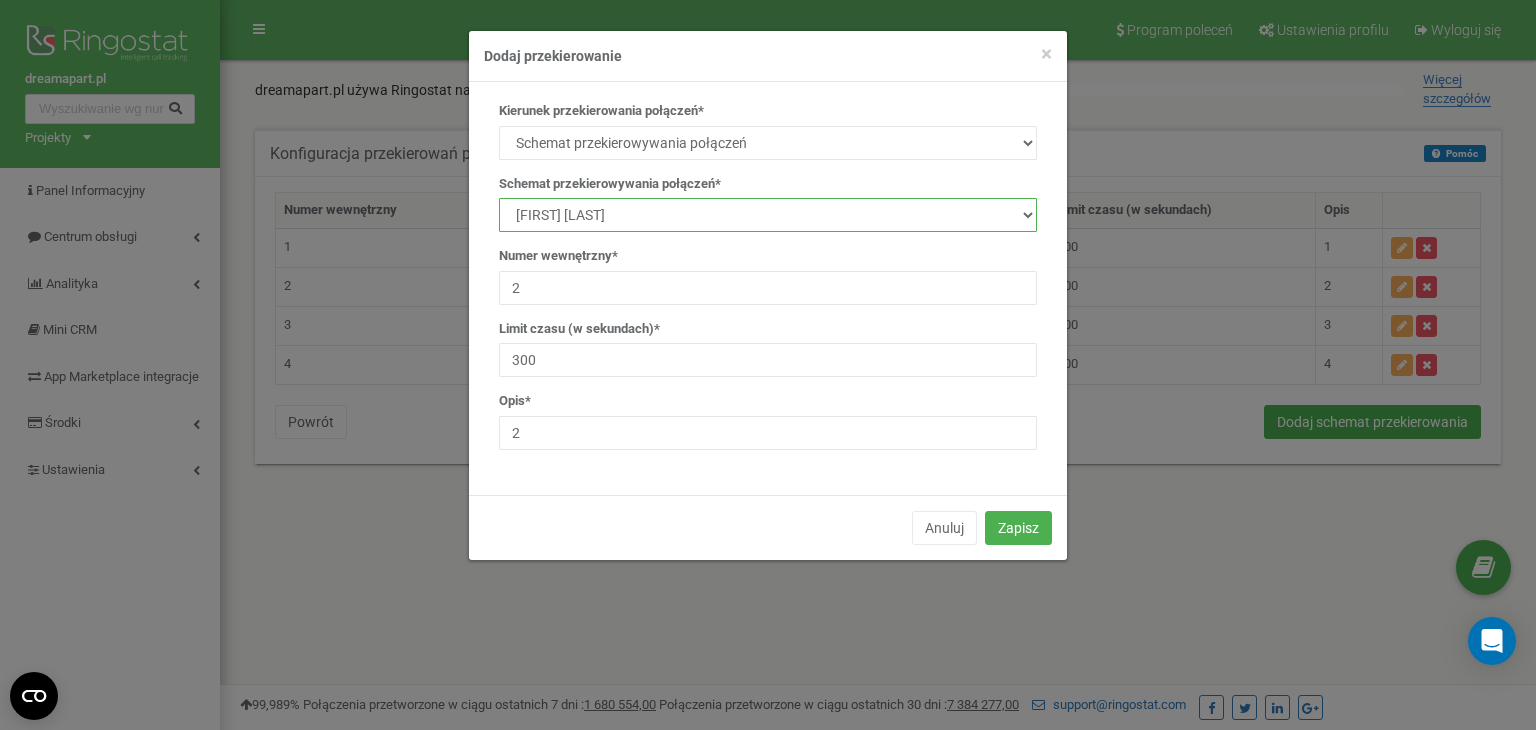 select on "232181" 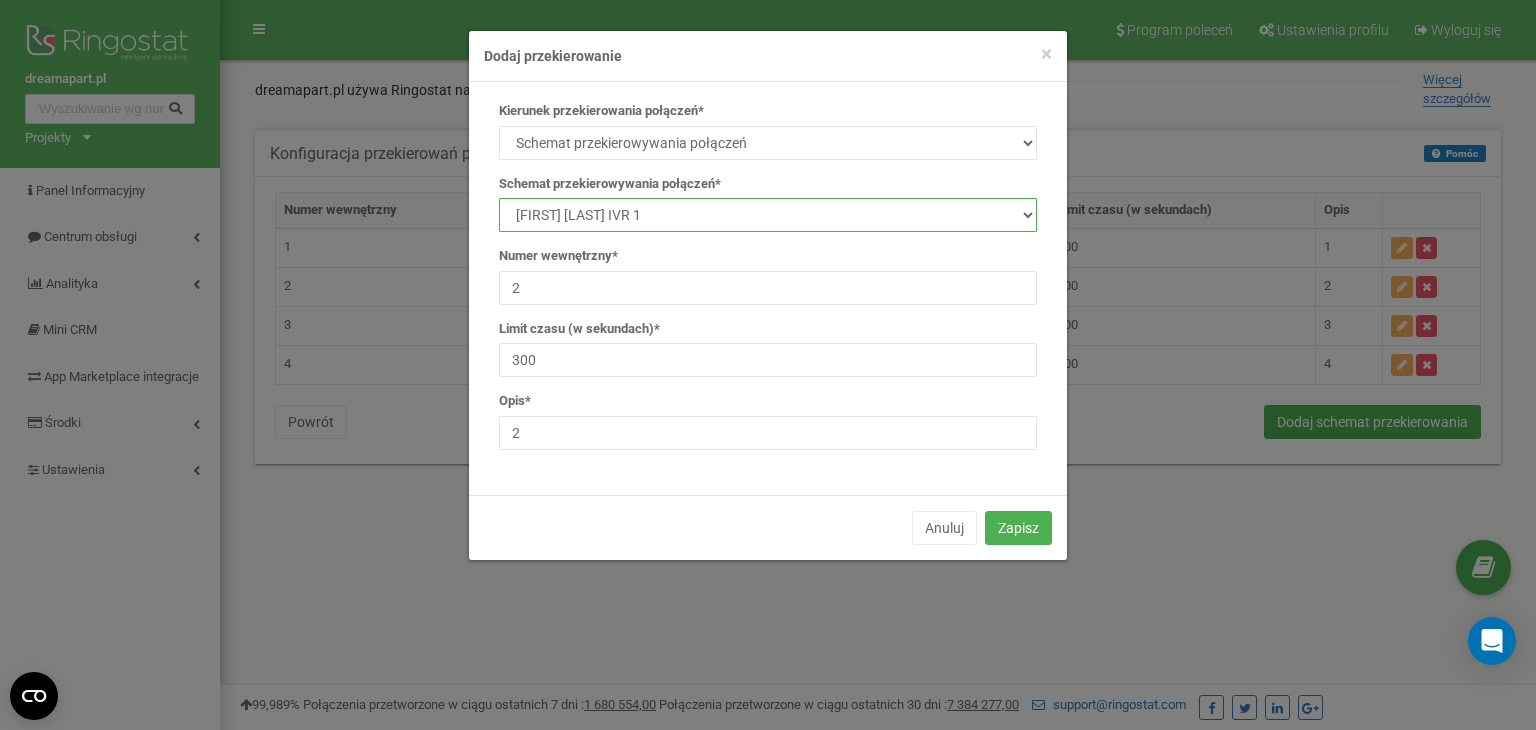 click on "manager
Main
IVR new
[FIRST] [LAST]
[FIRST] [LAST]
[FIRST] [LAST]
Manager ds. najmu DA
IVR reserve
[FIRST] [LAST]
[FIRST] [LAST] i [FIRST] [LAST]
test
[FIRST] [LAST] IVR 1
[FIRST] [LAST] IVR 1
[FIRST] [LAST] IVR 1
[FIRST] [LAST] IVR 1" at bounding box center [768, 215] 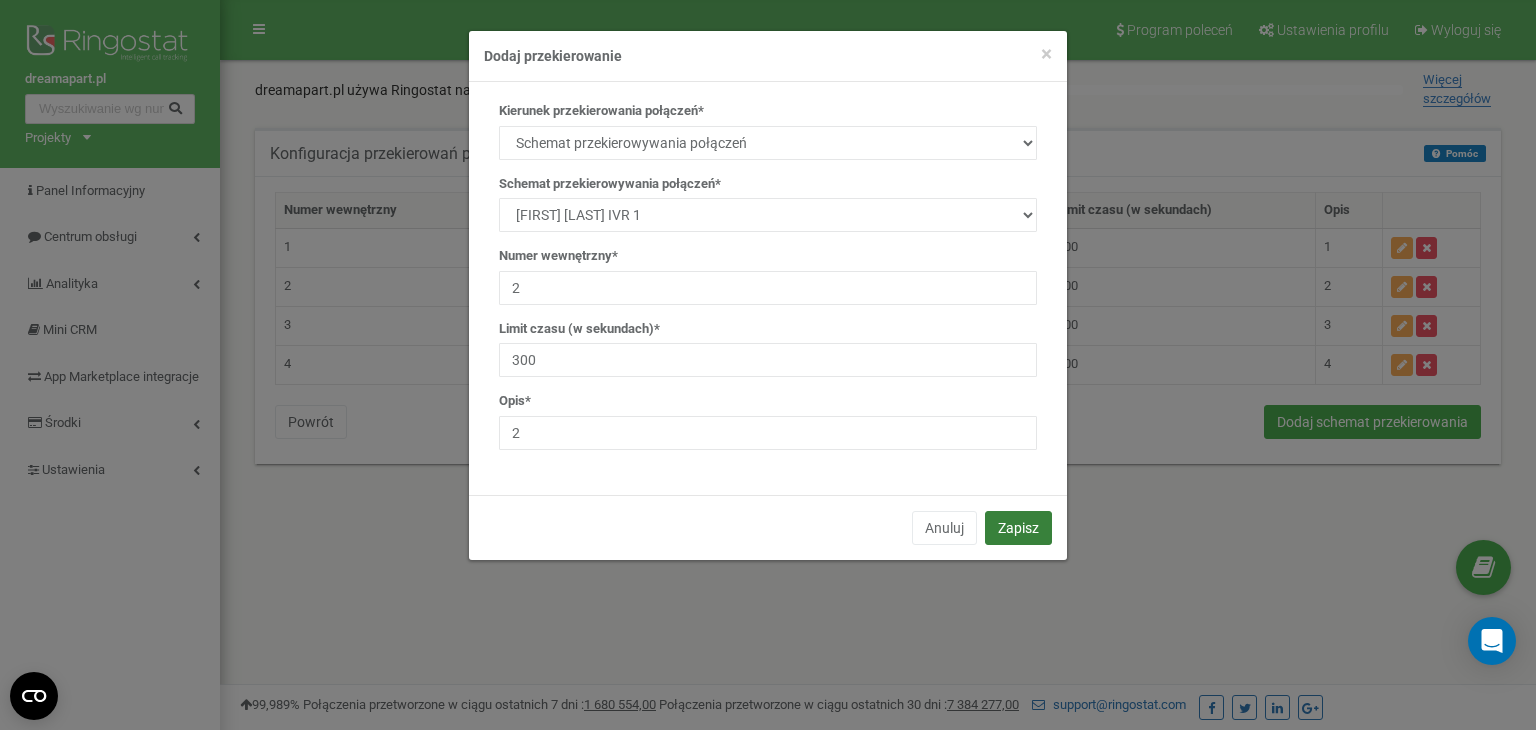 click on "Zapisz" at bounding box center (1018, 528) 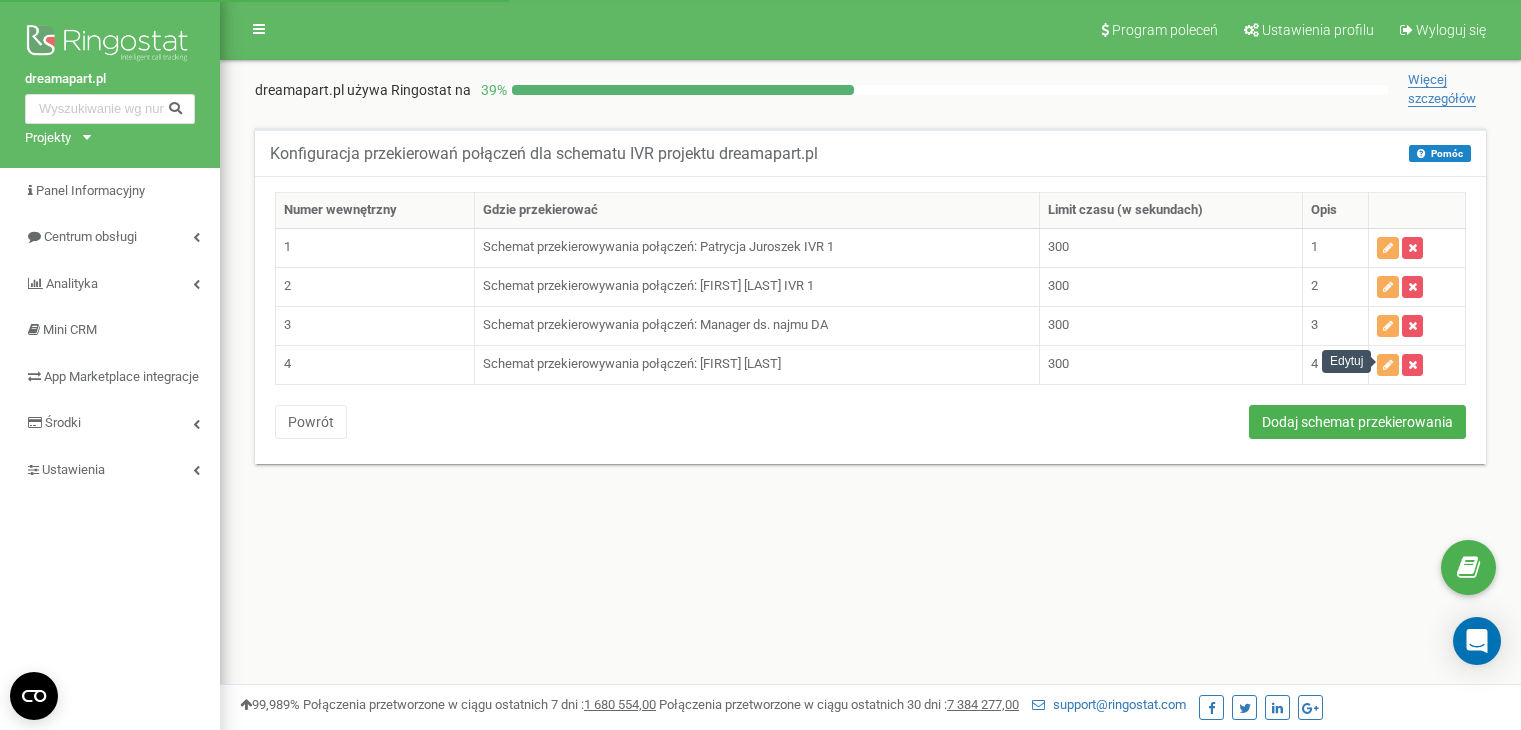 scroll, scrollTop: 0, scrollLeft: 0, axis: both 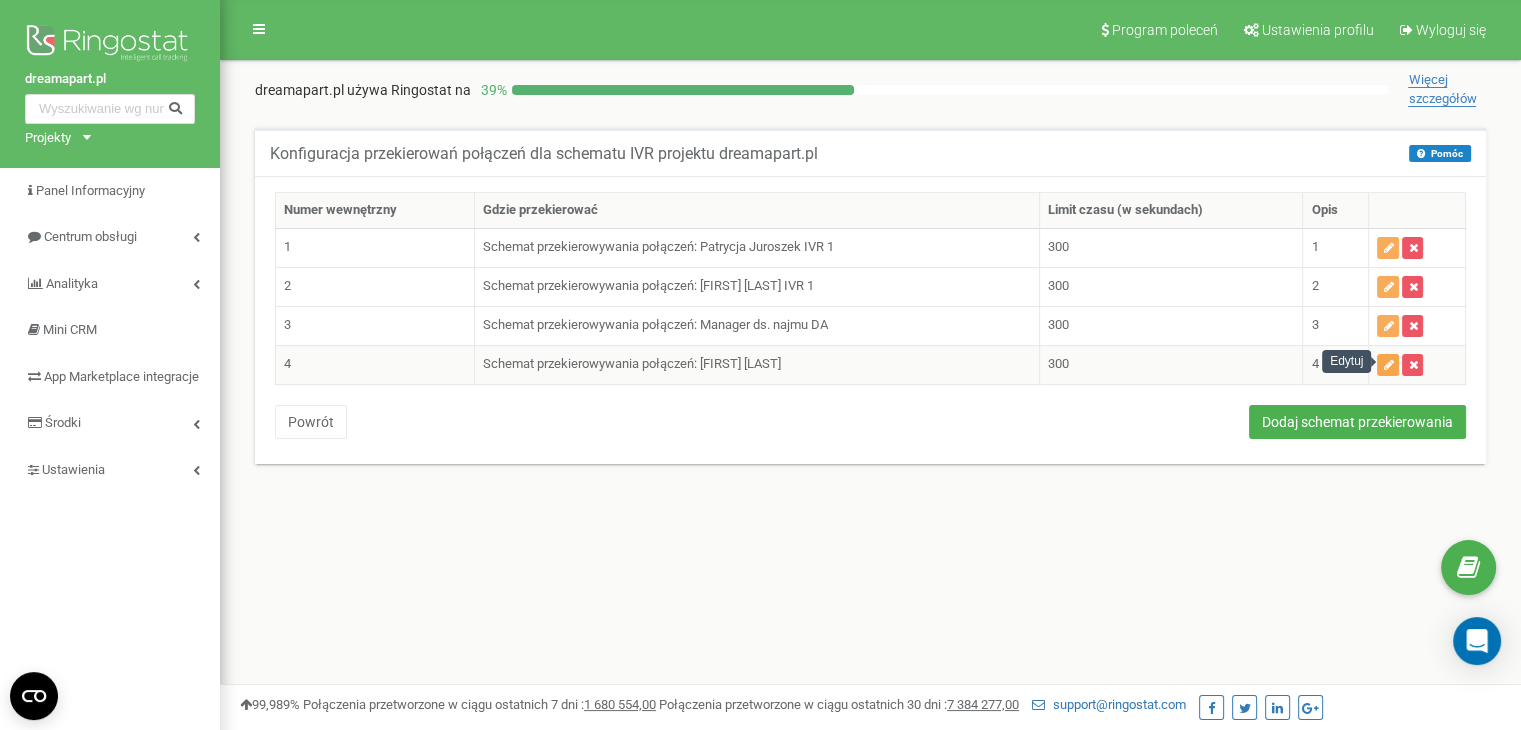 click at bounding box center [1388, 365] 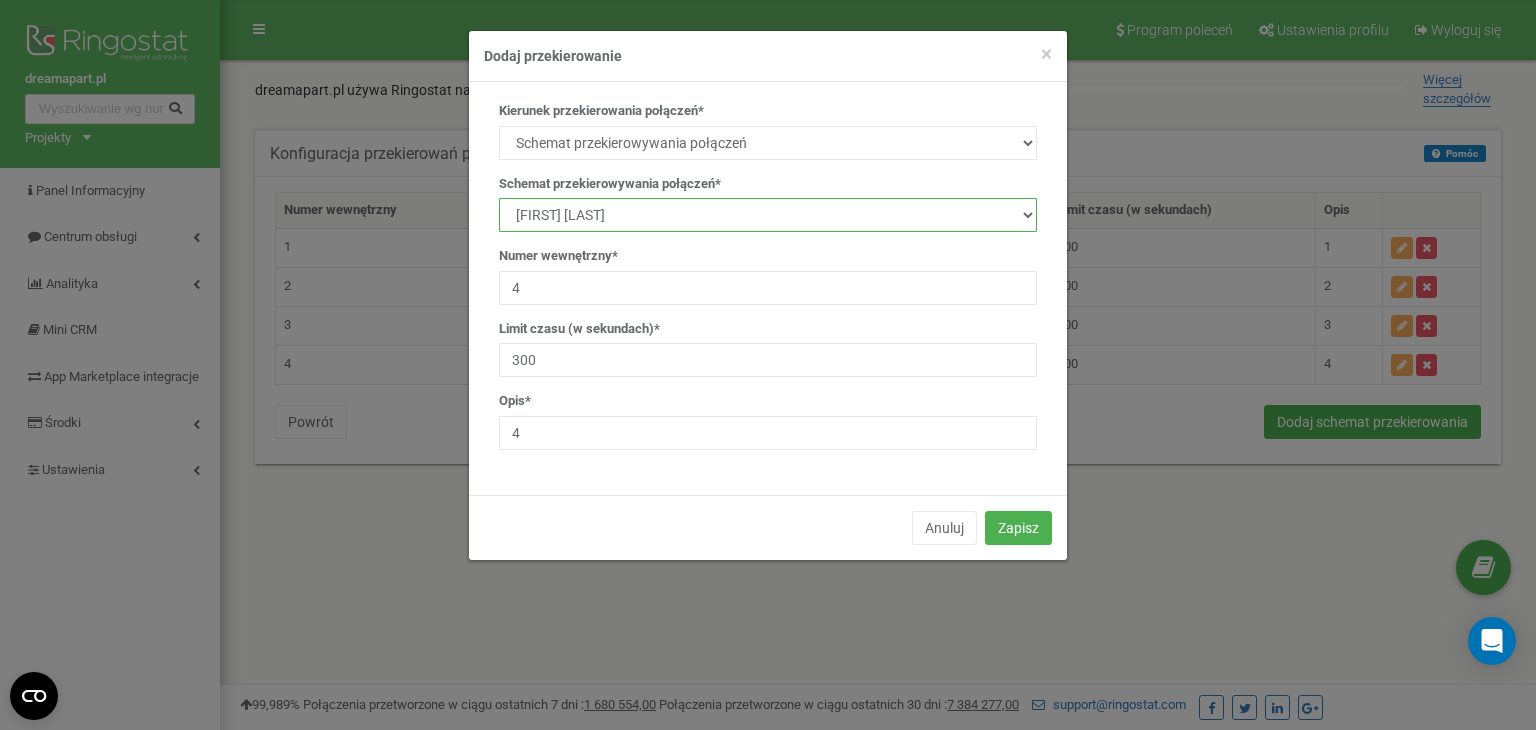 click on "manager
Main
IVR new
[FIRST] [LAST]
[FIRST] [LAST]
[FIRST] [LAST]
Manager ds. najmu DA
IVR reserve
[FIRST] [LAST]
[FIRST] [LAST] i [FIRST] [LAST]
test
[FIRST] [LAST] IVR 1
[FIRST] [LAST] IVR 1
[FIRST] [LAST] IVR 1
[FIRST] [LAST] IVR 1" at bounding box center [768, 215] 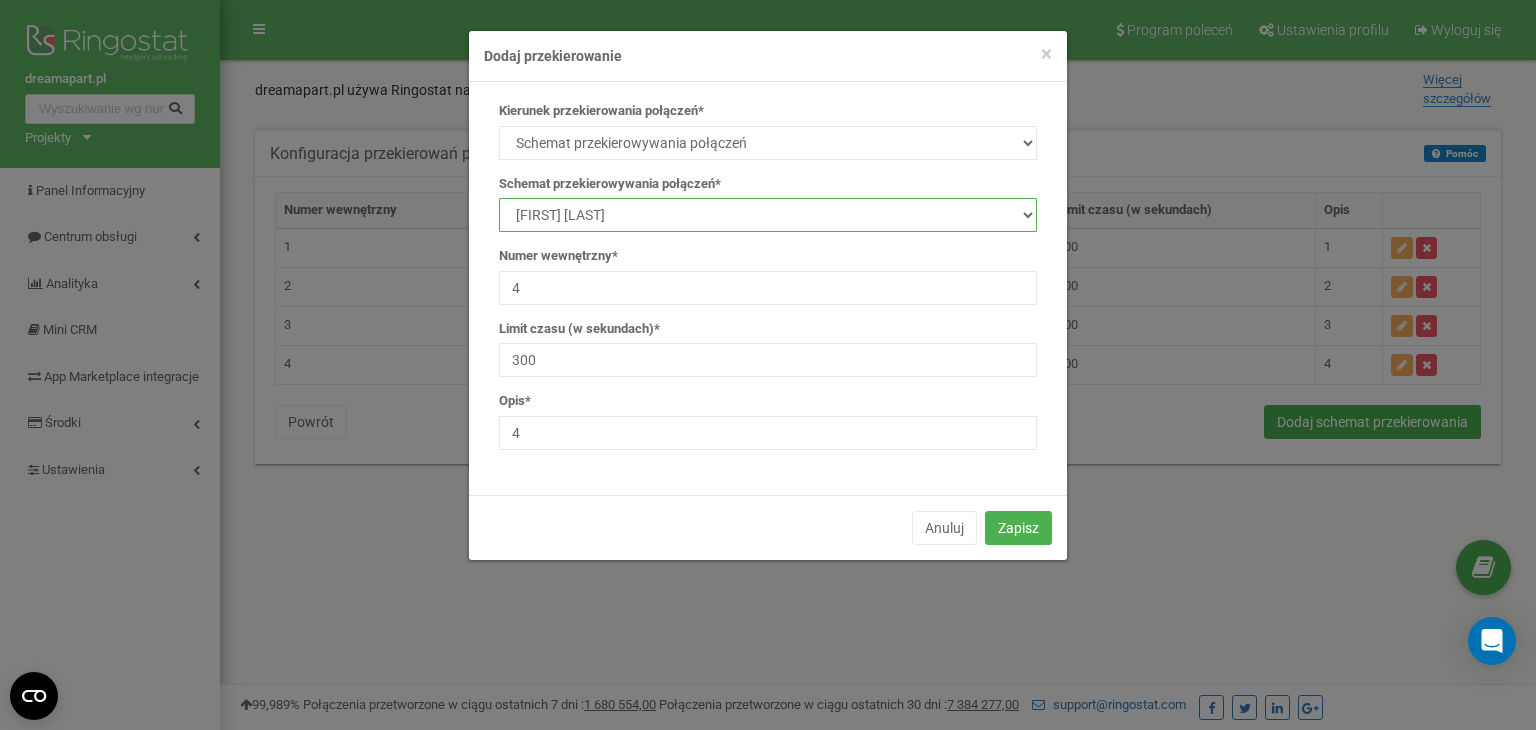 select on "232181" 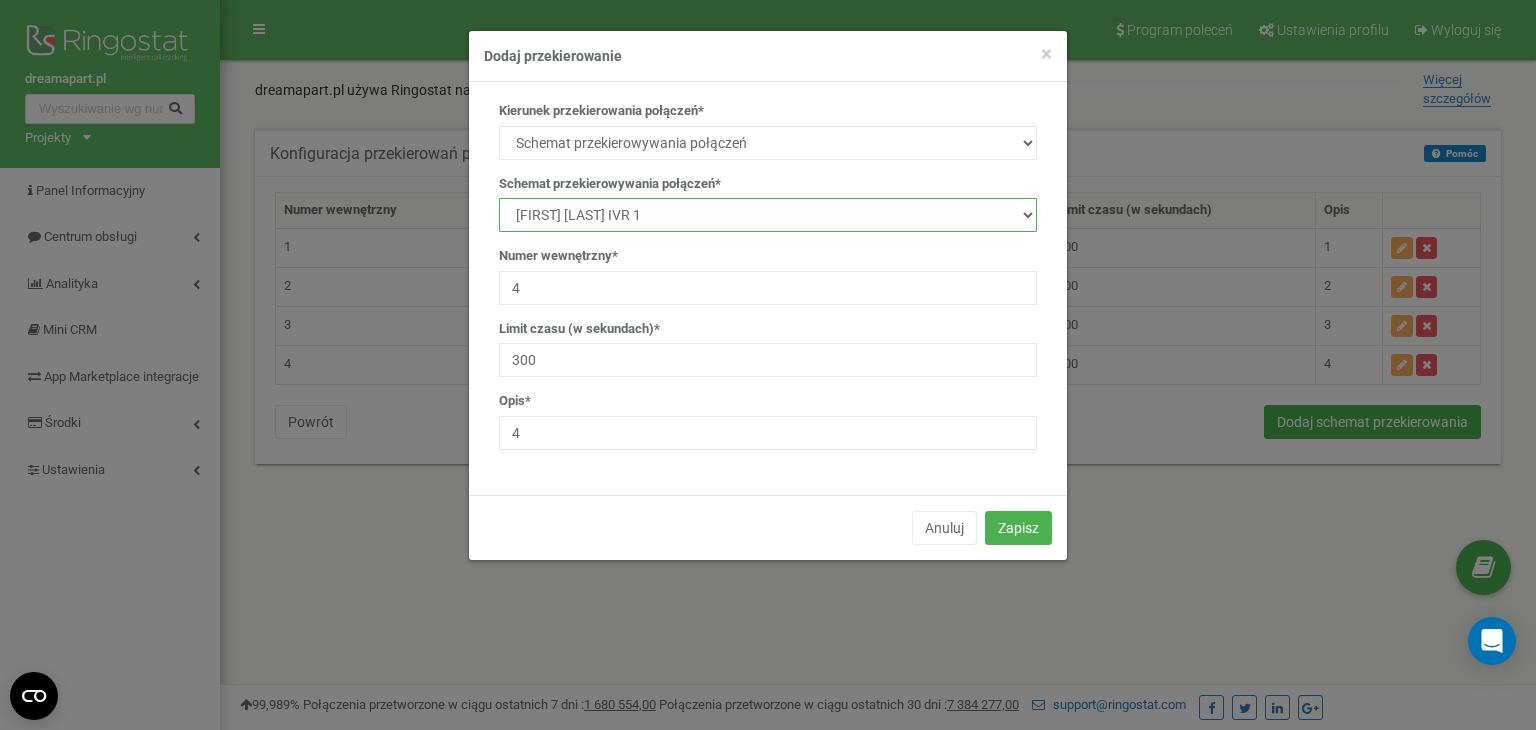 click on "manager
Main
IVR new
[FIRST] [LAST]
[FIRST] [LAST]
[FIRST] [LAST]
Manager ds. najmu DA
IVR reserve
[FIRST] [LAST]
[FIRST] [LAST] i [FIRST] [LAST]
test
[FIRST] [LAST] IVR 1
[FIRST] [LAST] IVR 1
[FIRST] [LAST] IVR 1
[FIRST] [LAST] IVR 1" at bounding box center (768, 215) 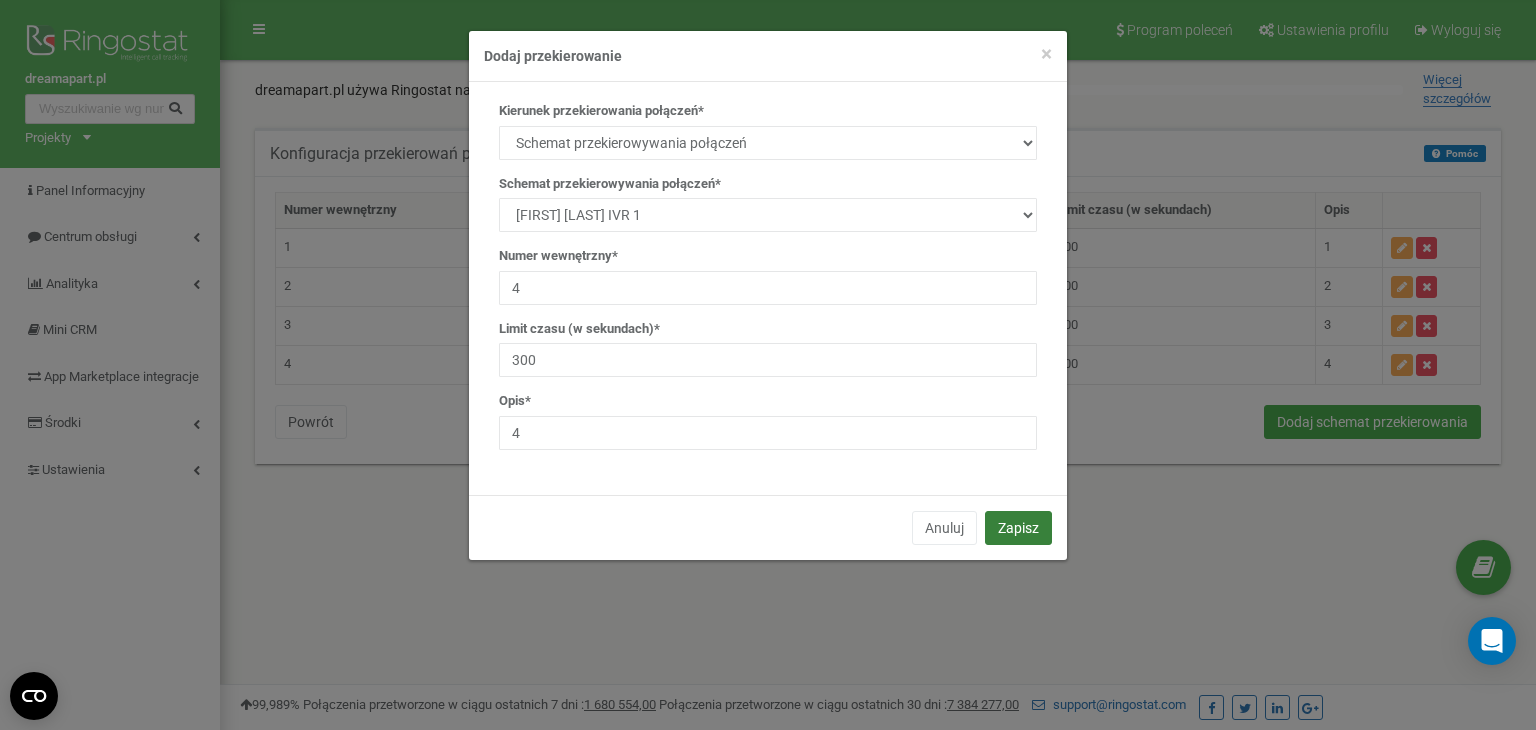 click on "Zapisz" at bounding box center (1018, 528) 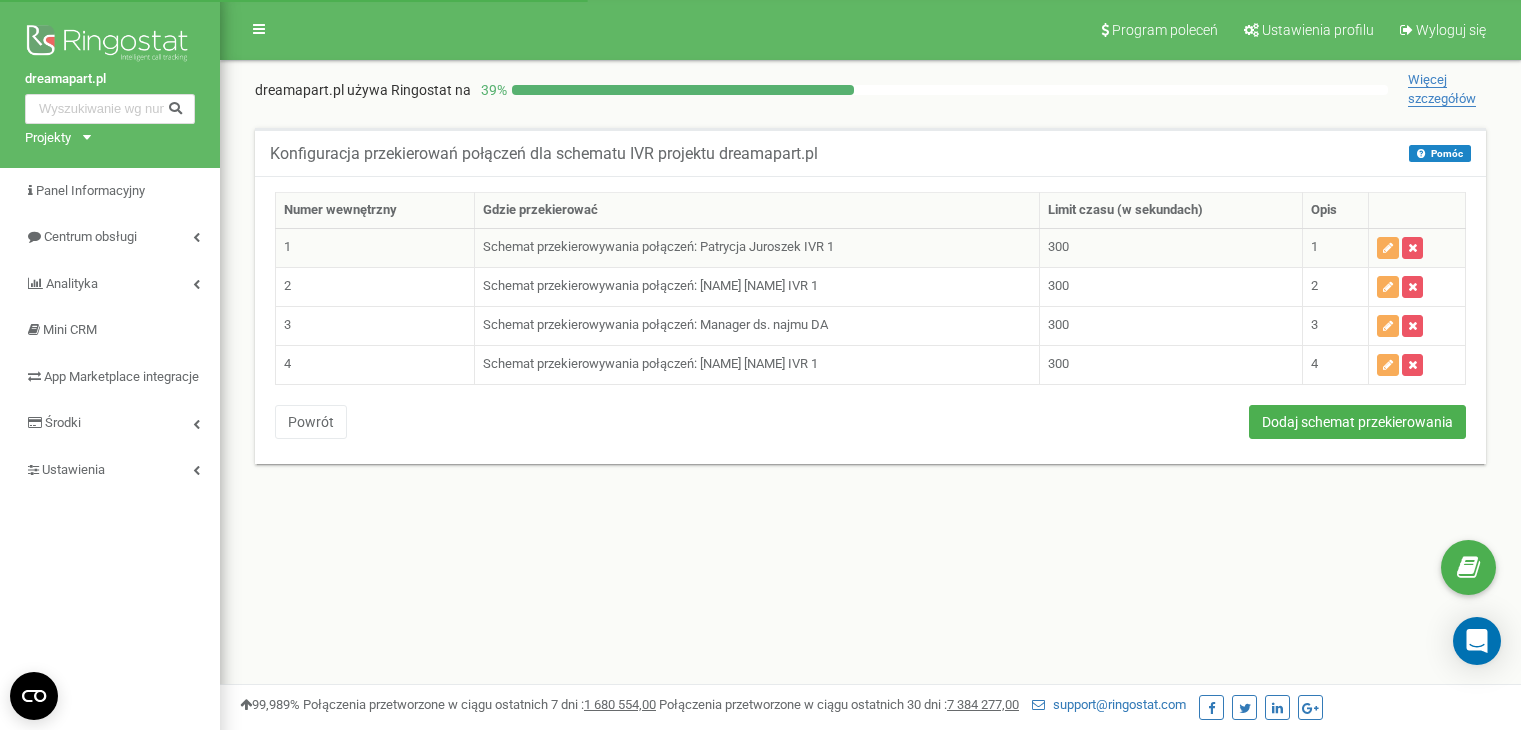 scroll, scrollTop: 0, scrollLeft: 0, axis: both 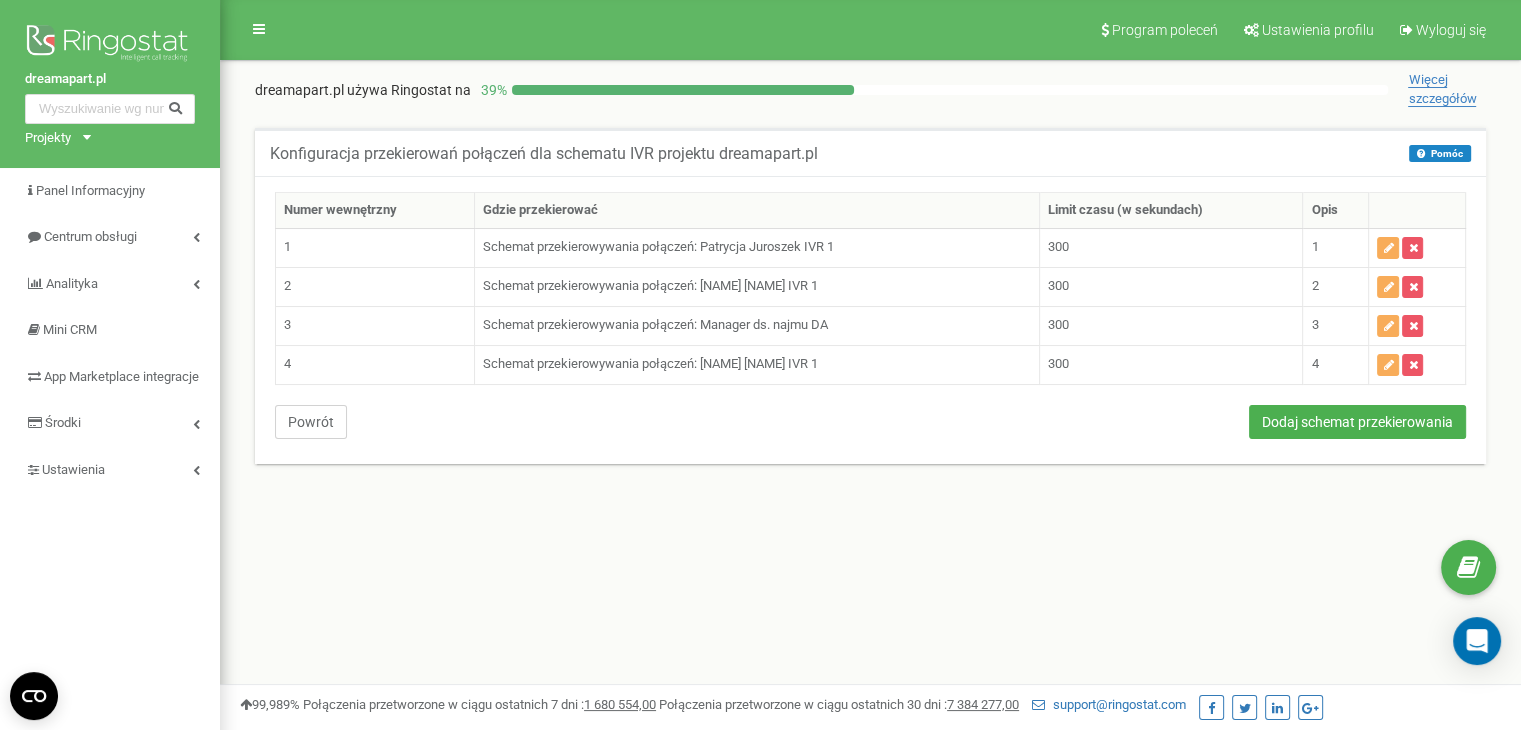click on "Powrót" at bounding box center [311, 422] 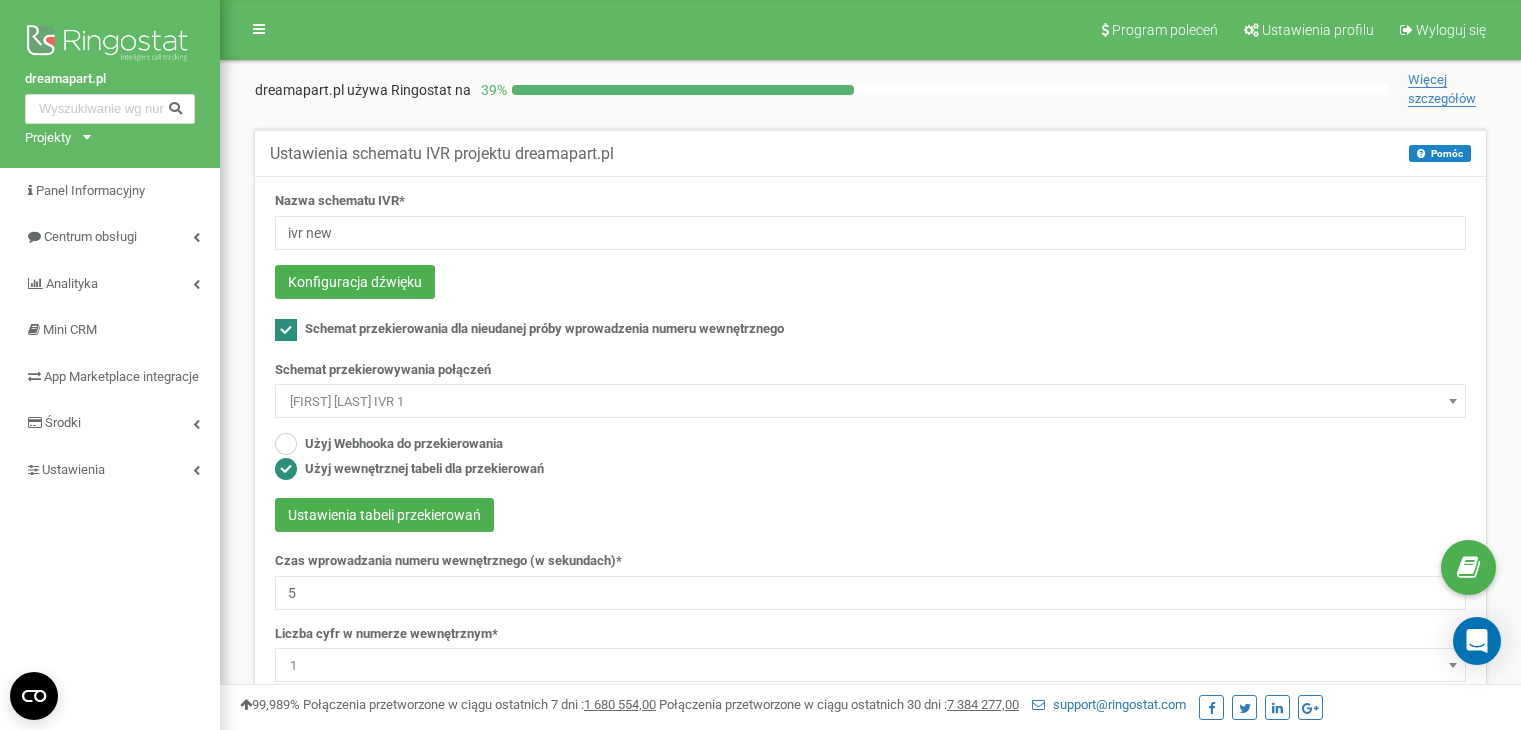 scroll, scrollTop: 400, scrollLeft: 0, axis: vertical 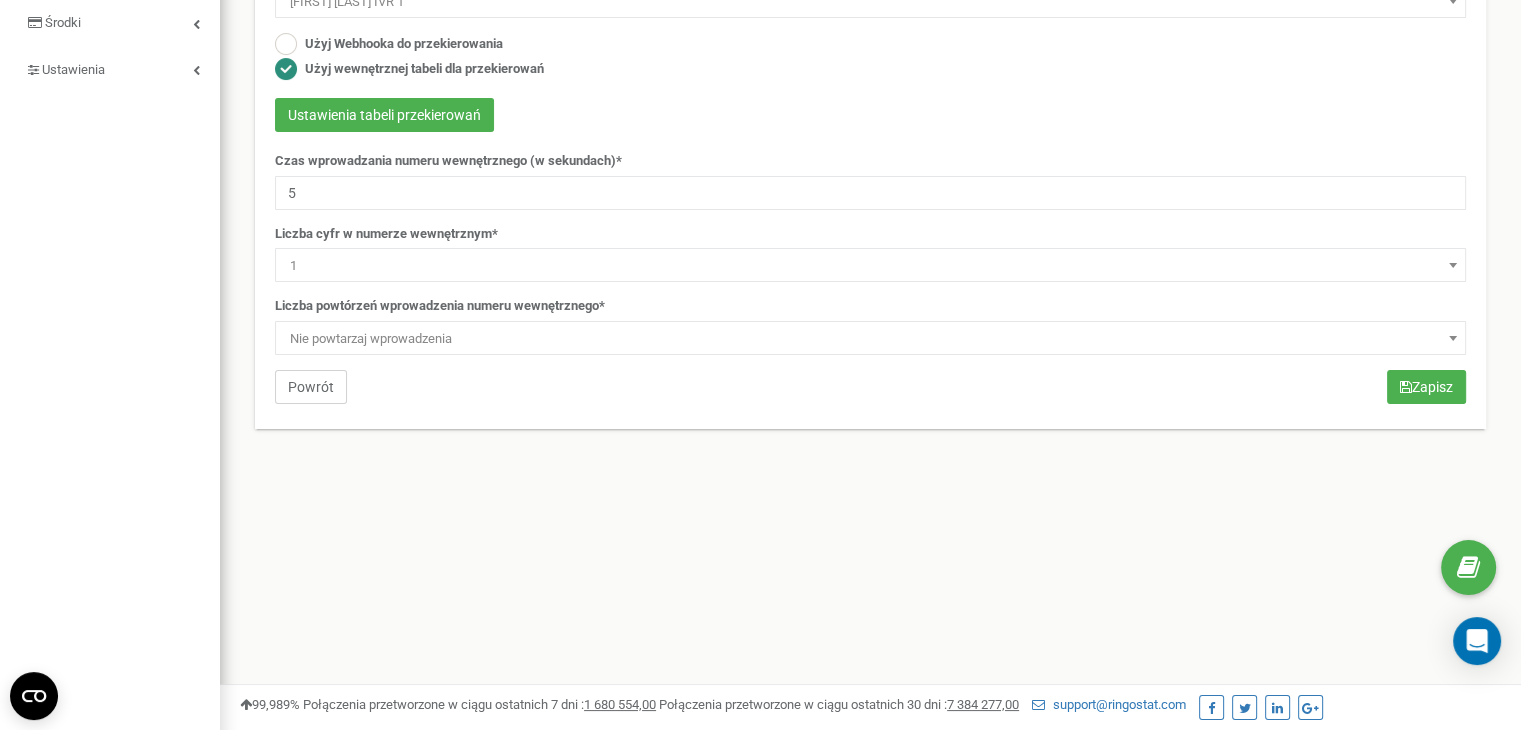 click on "Powrót" at bounding box center (311, 387) 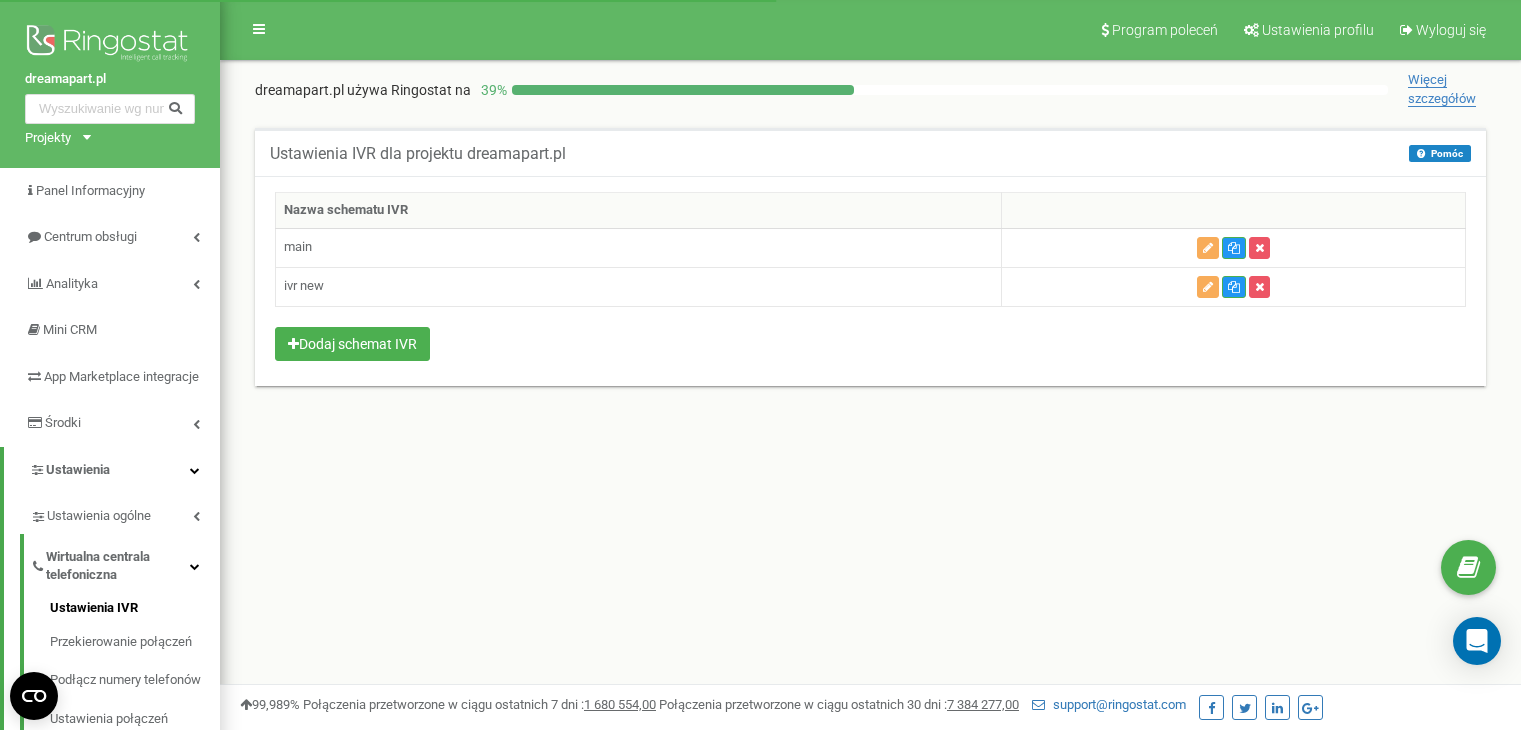 scroll, scrollTop: 0, scrollLeft: 0, axis: both 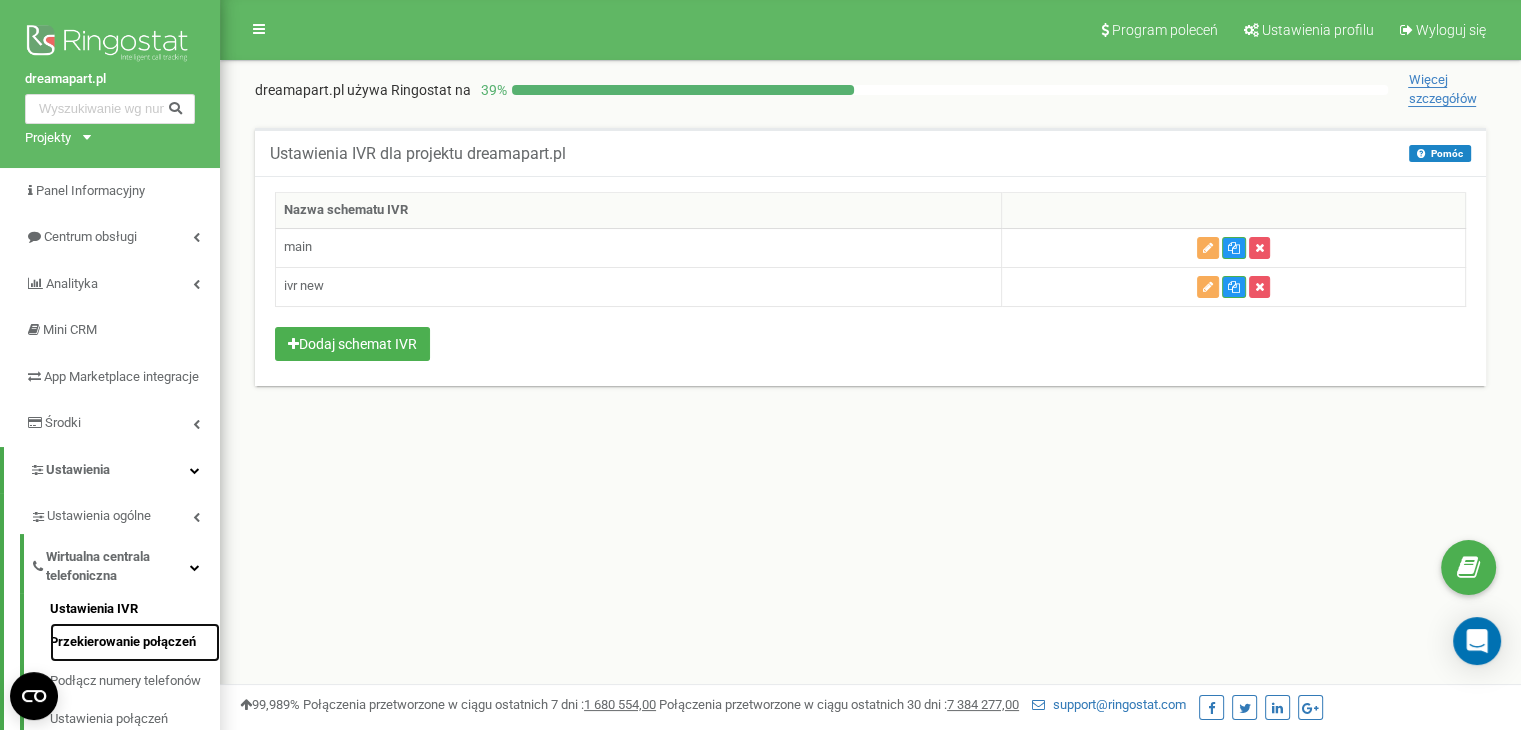 click on "Przekierowanie połączeń" at bounding box center [135, 642] 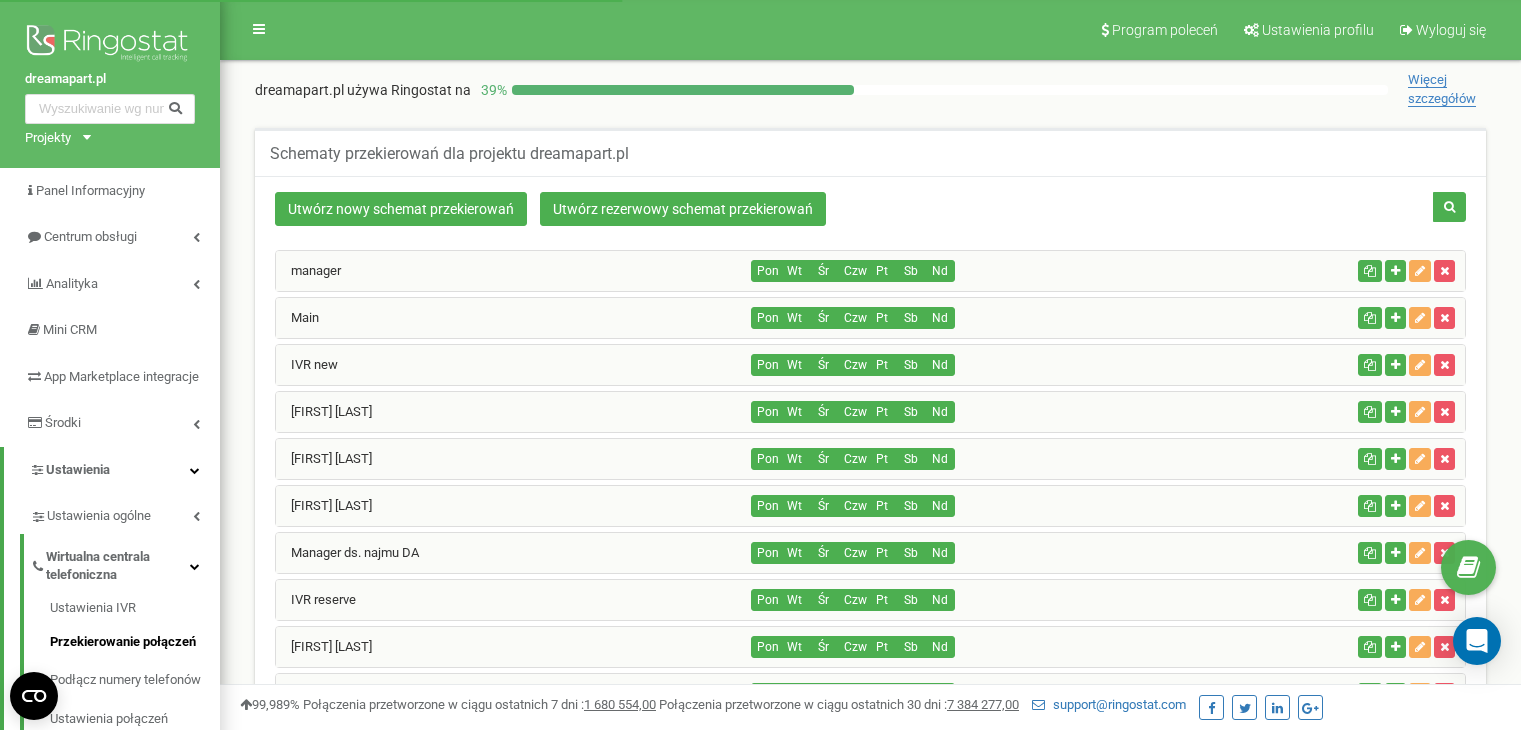 scroll, scrollTop: 0, scrollLeft: 0, axis: both 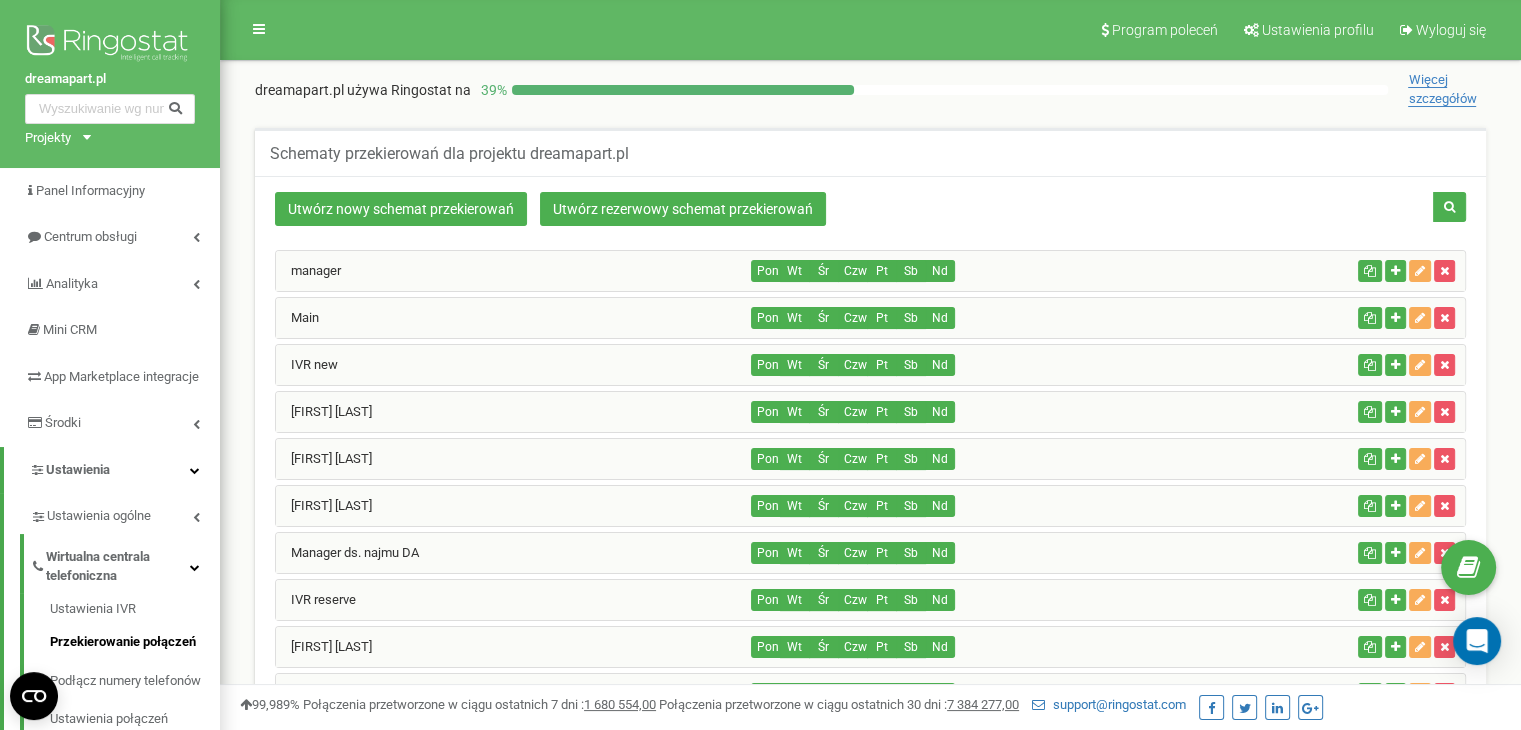click on "IVR new" at bounding box center (514, 365) 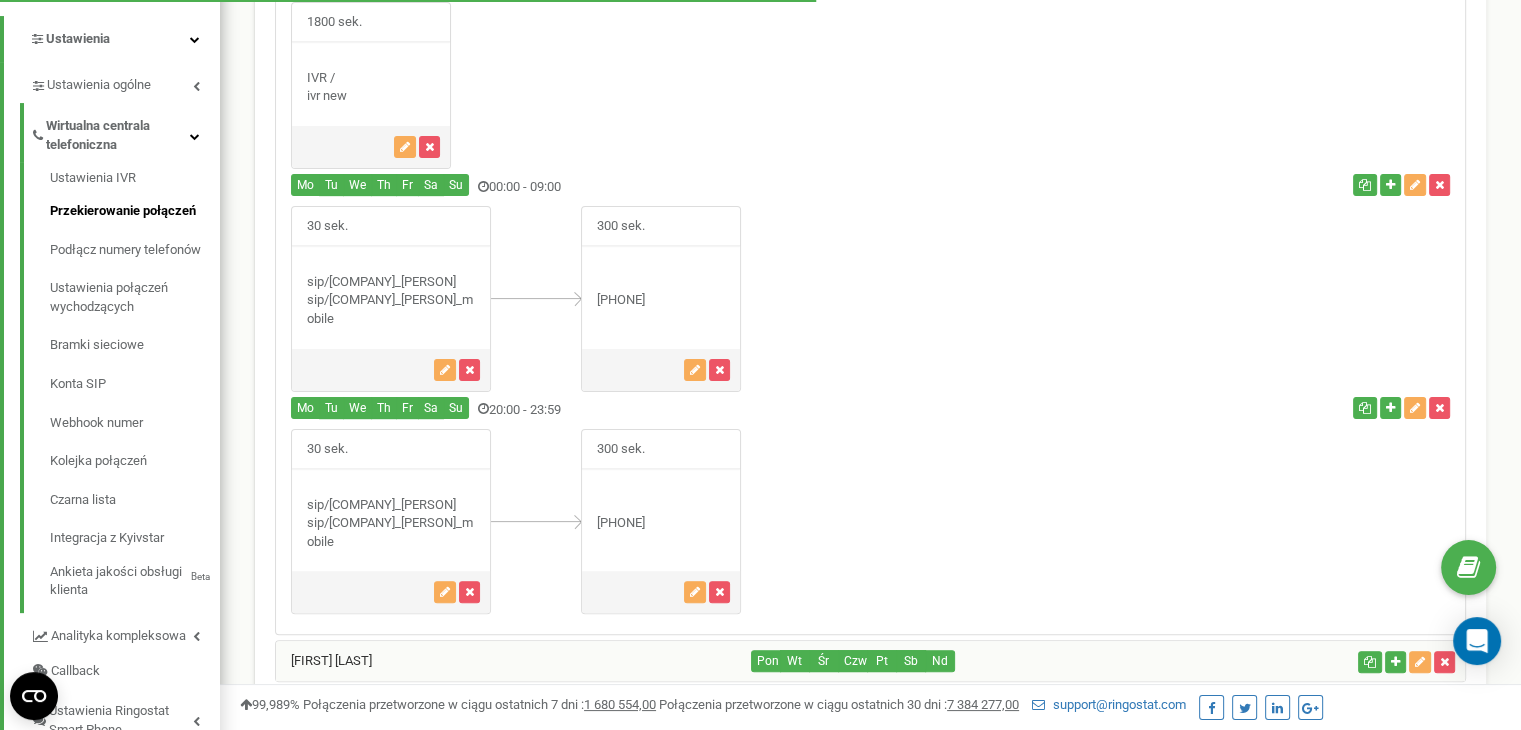 scroll, scrollTop: 500, scrollLeft: 0, axis: vertical 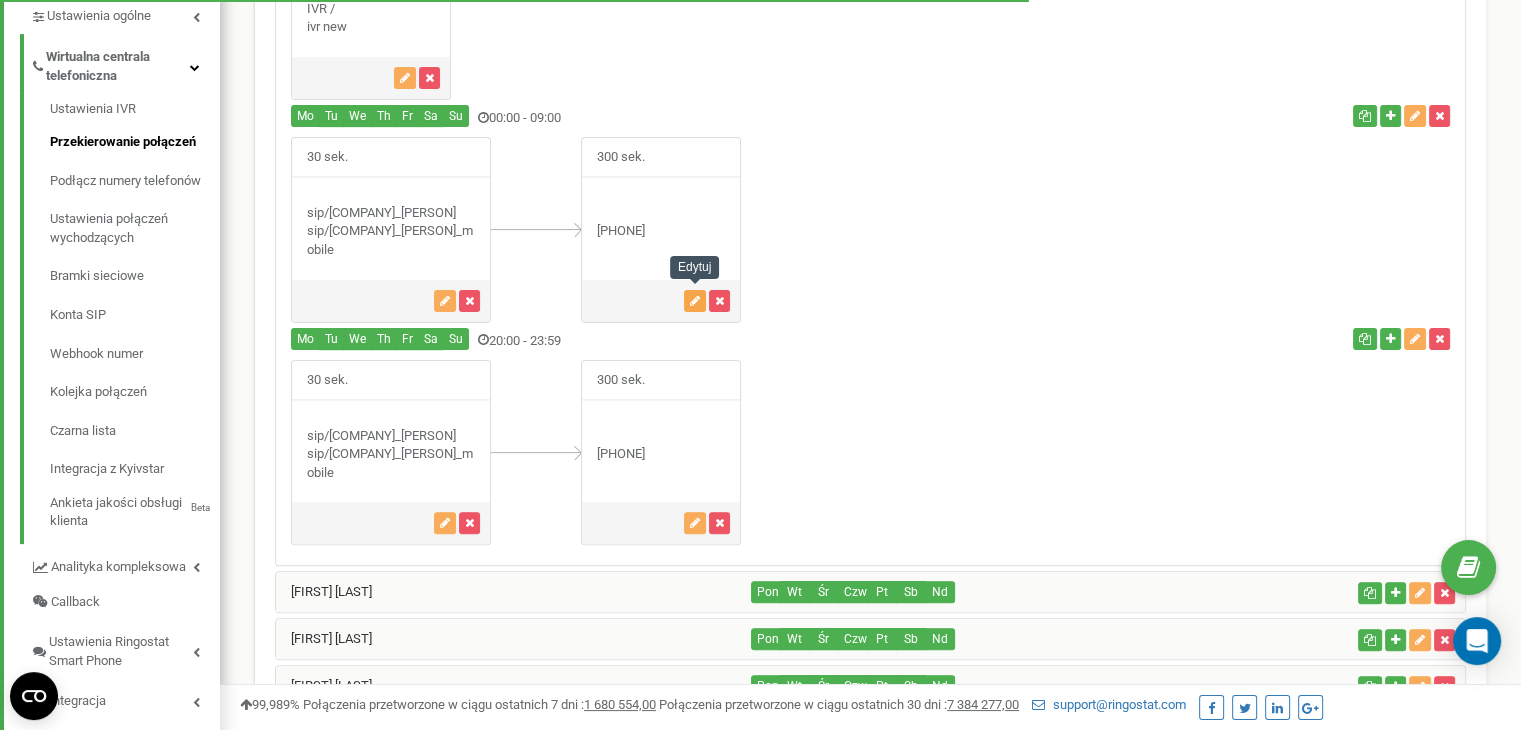 click at bounding box center (695, 301) 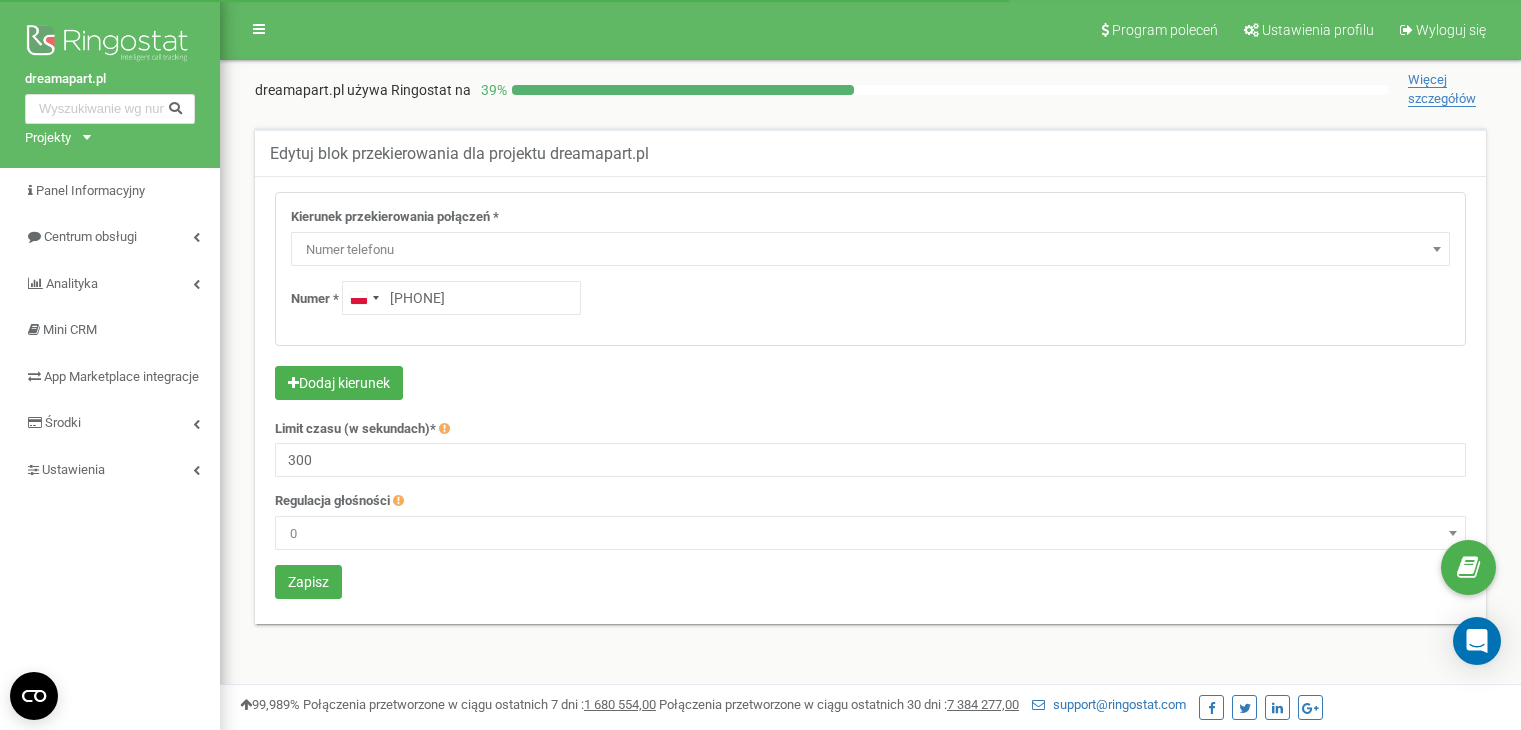 scroll, scrollTop: 0, scrollLeft: 0, axis: both 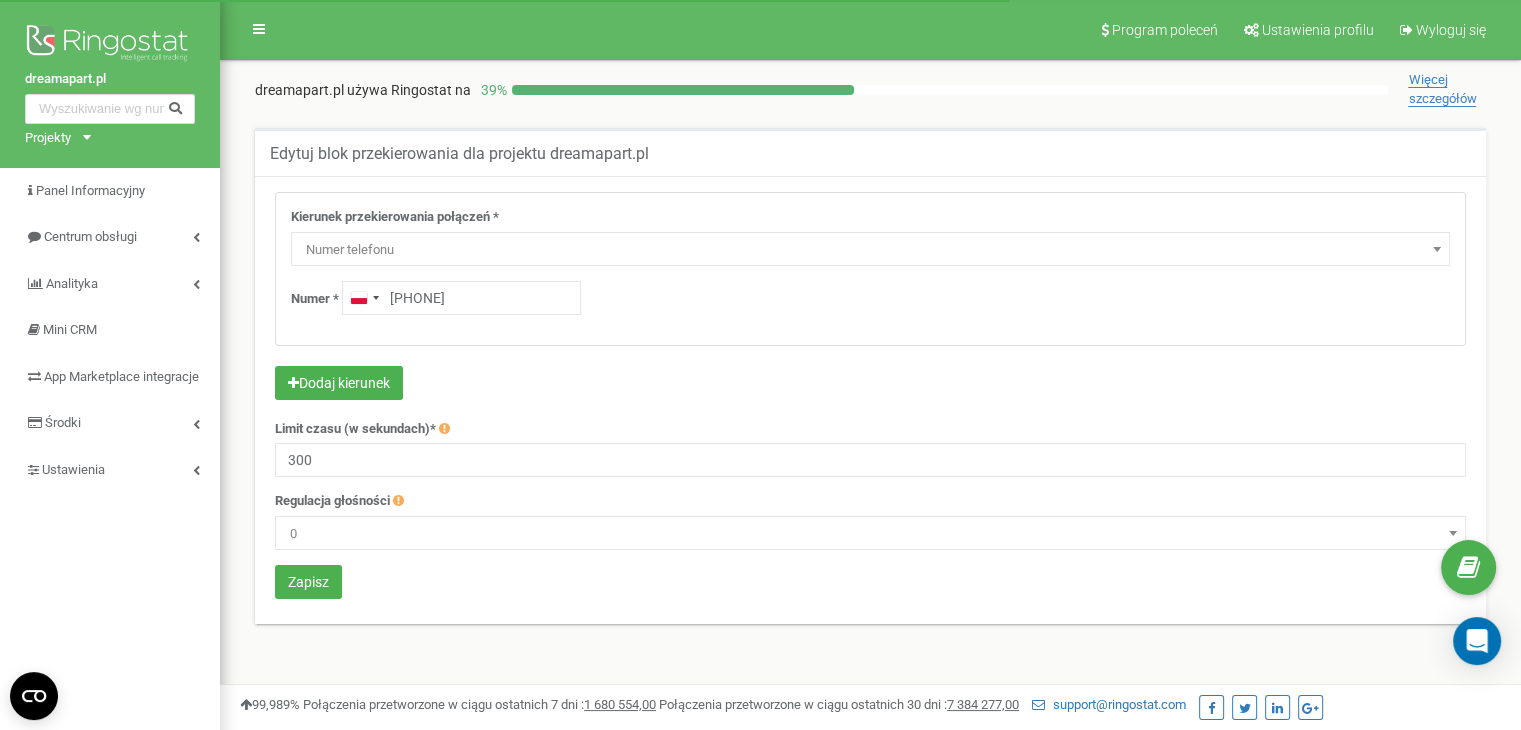 click on "+48789678772" at bounding box center (461, 298) 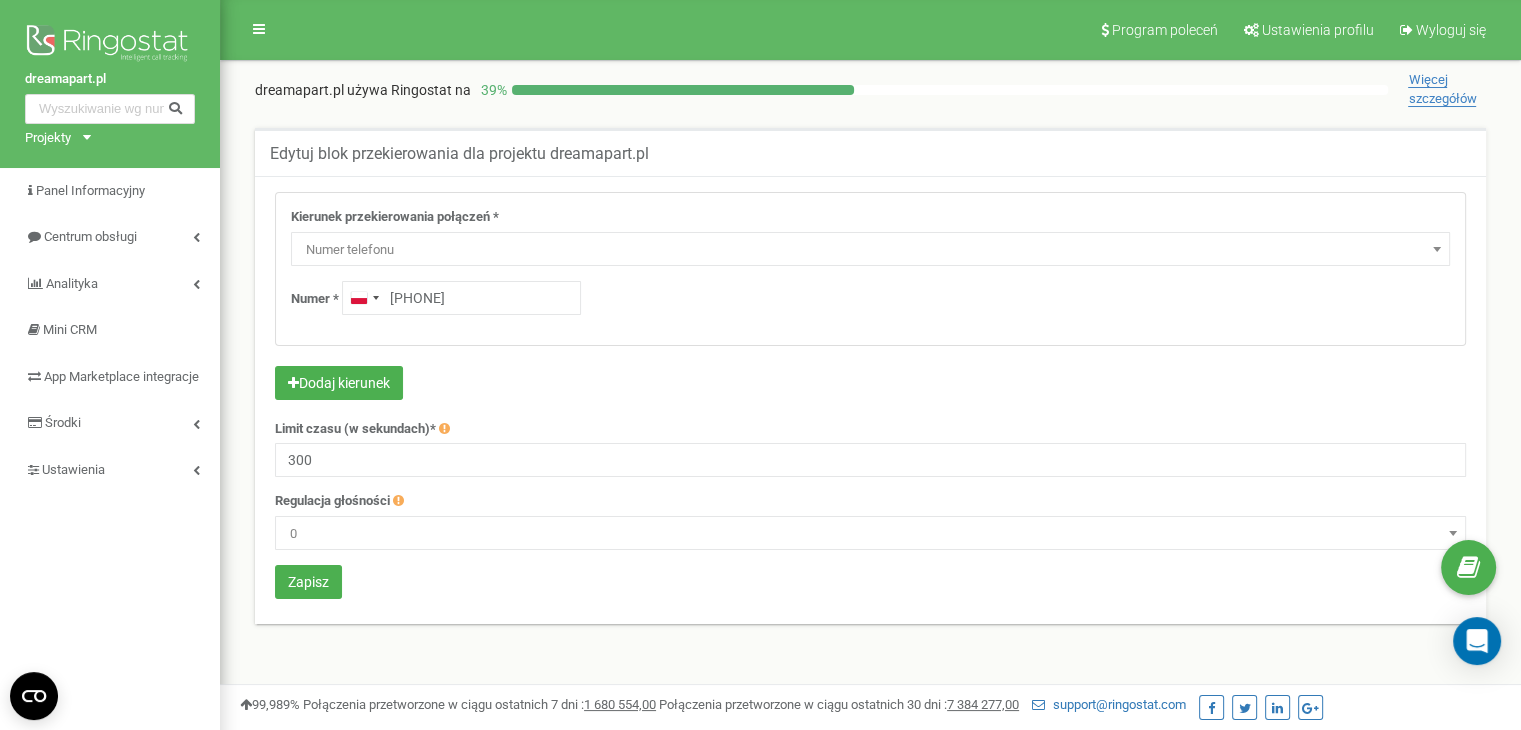 drag, startPoint x: 510, startPoint y: 293, endPoint x: 416, endPoint y: 293, distance: 94 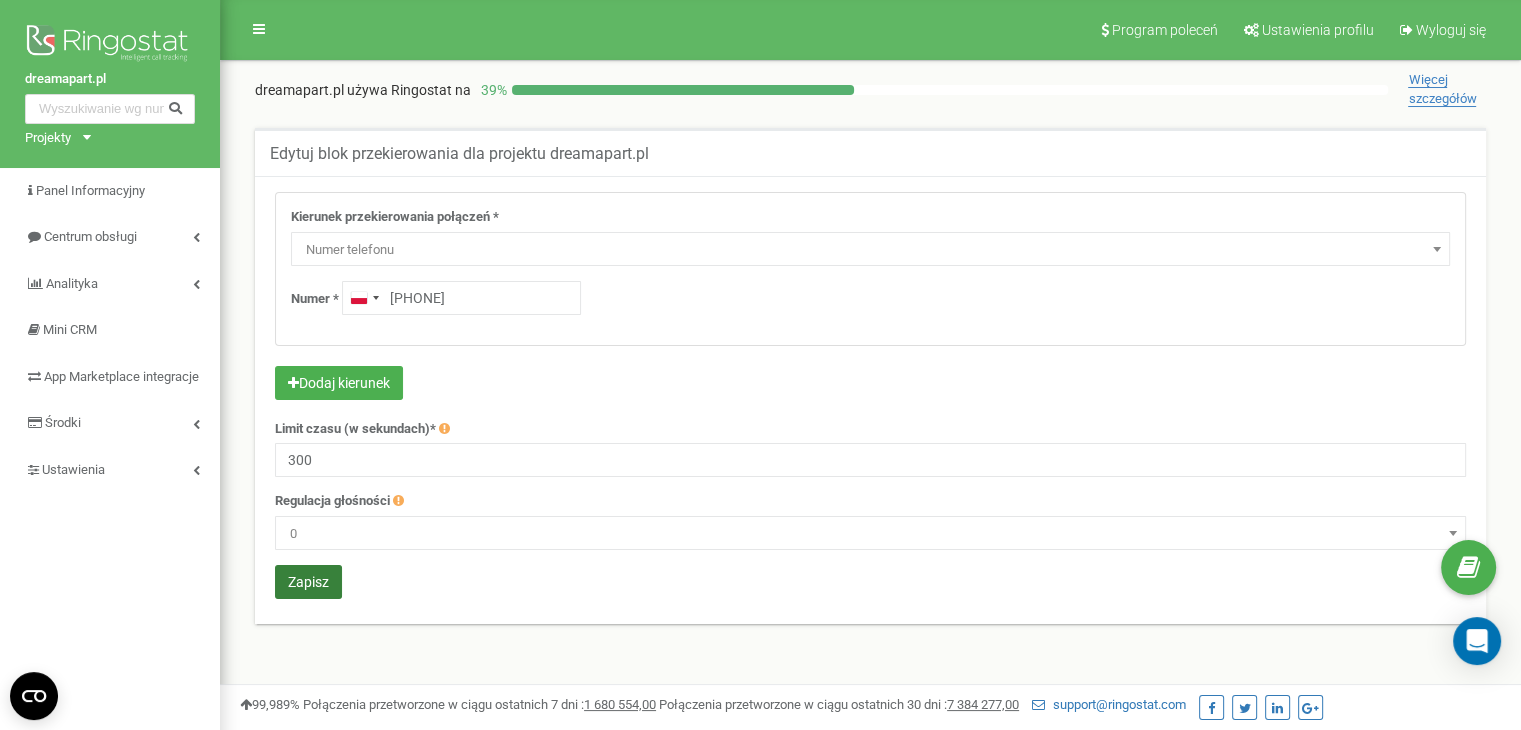 type on "+48 797 578 873" 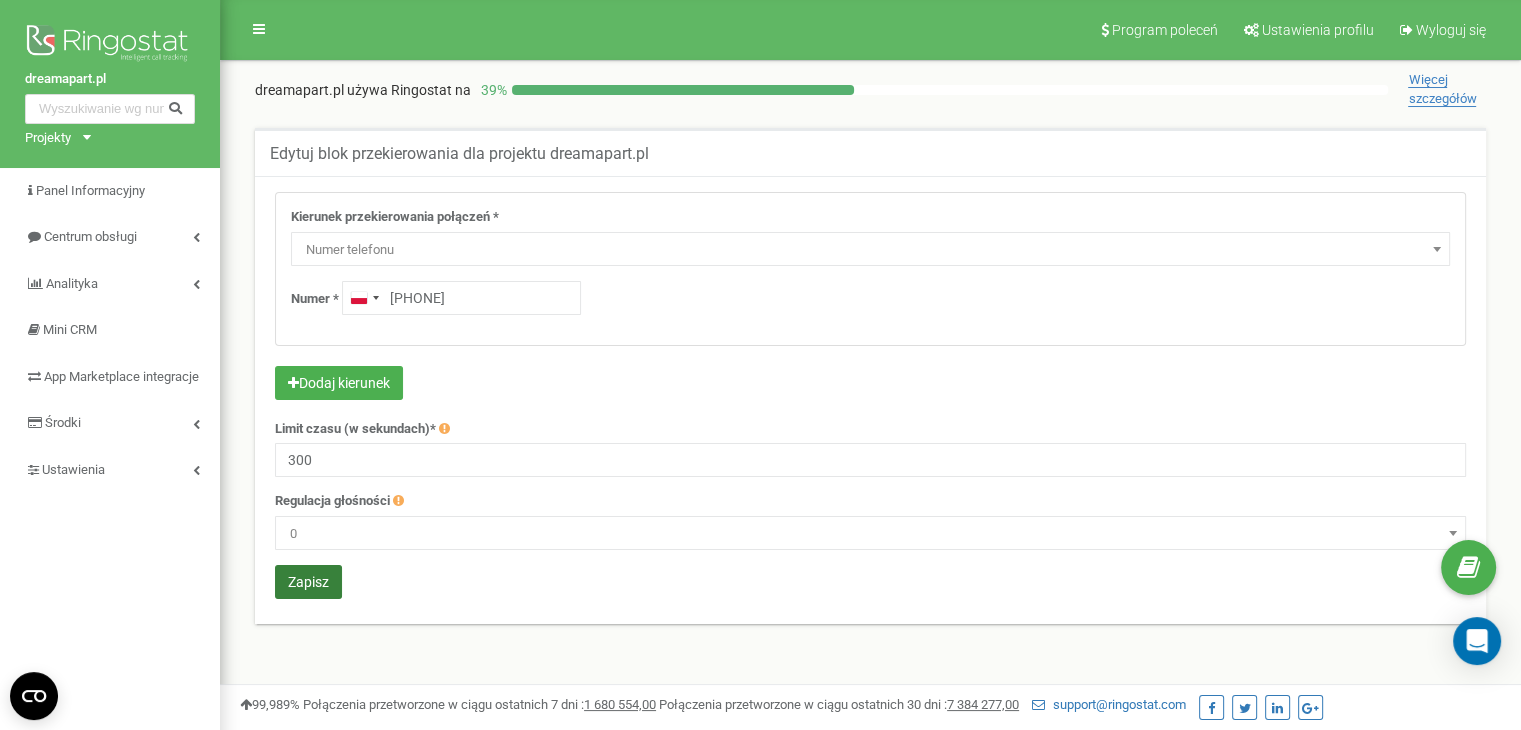 click on "Zapisz" at bounding box center (308, 582) 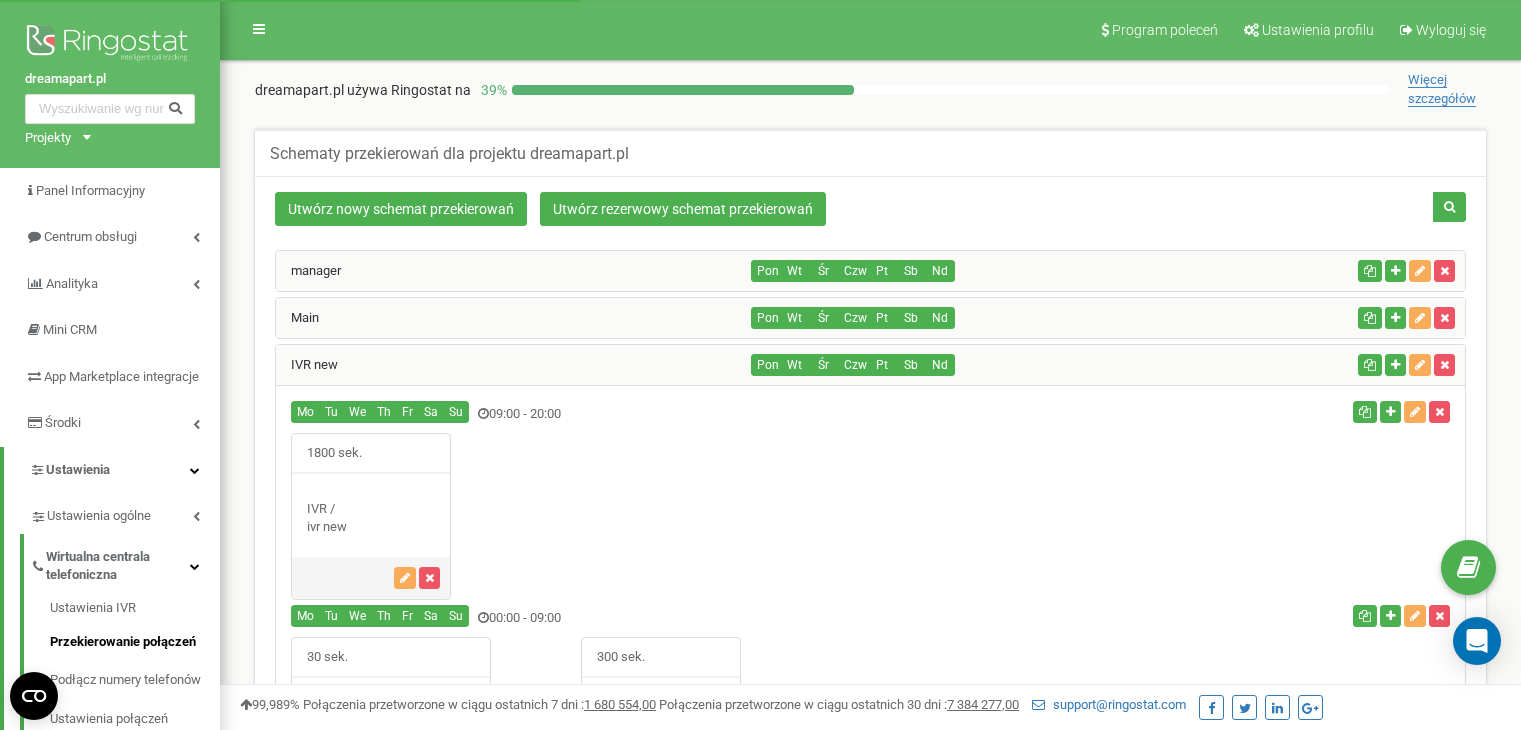 scroll, scrollTop: 383, scrollLeft: 0, axis: vertical 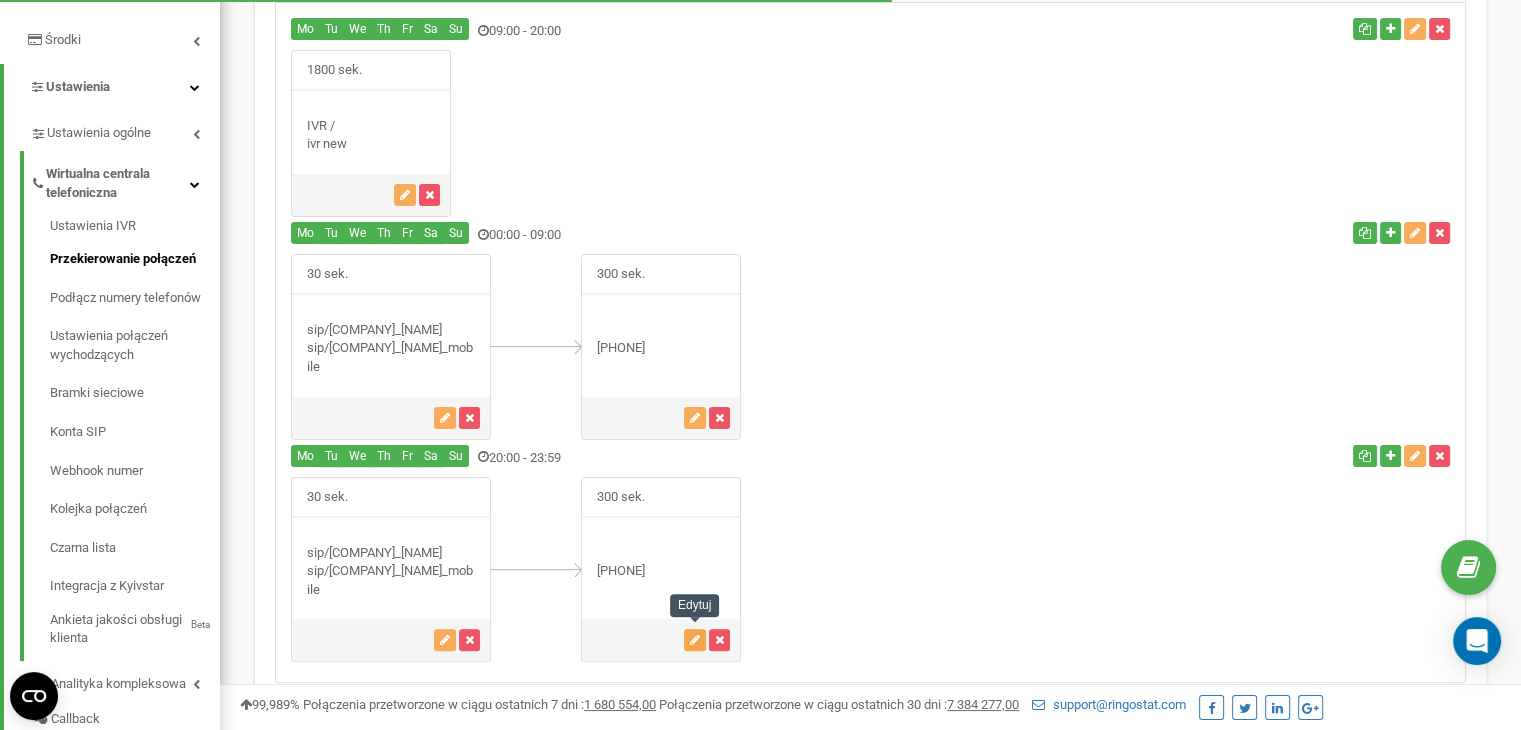 click at bounding box center [695, 640] 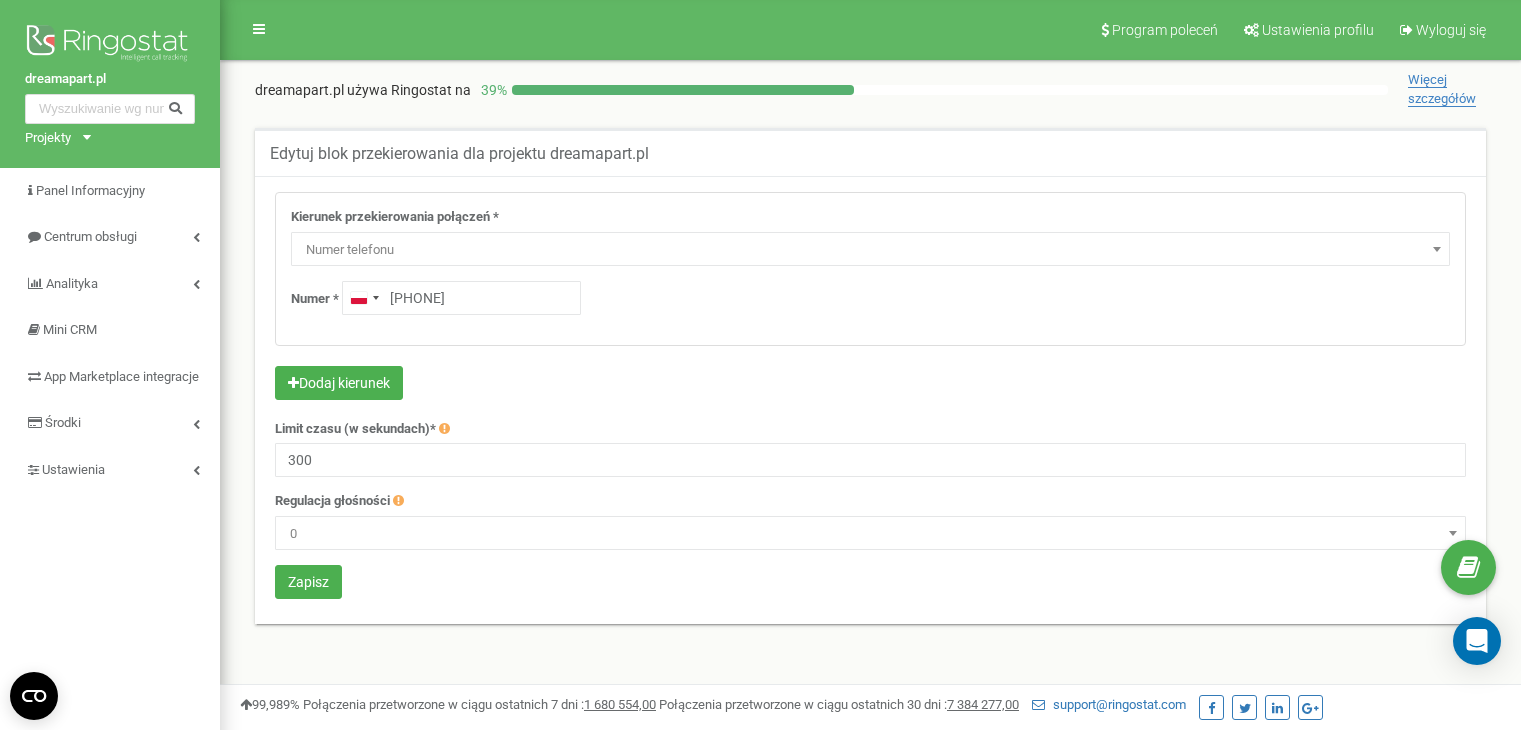 scroll, scrollTop: 0, scrollLeft: 0, axis: both 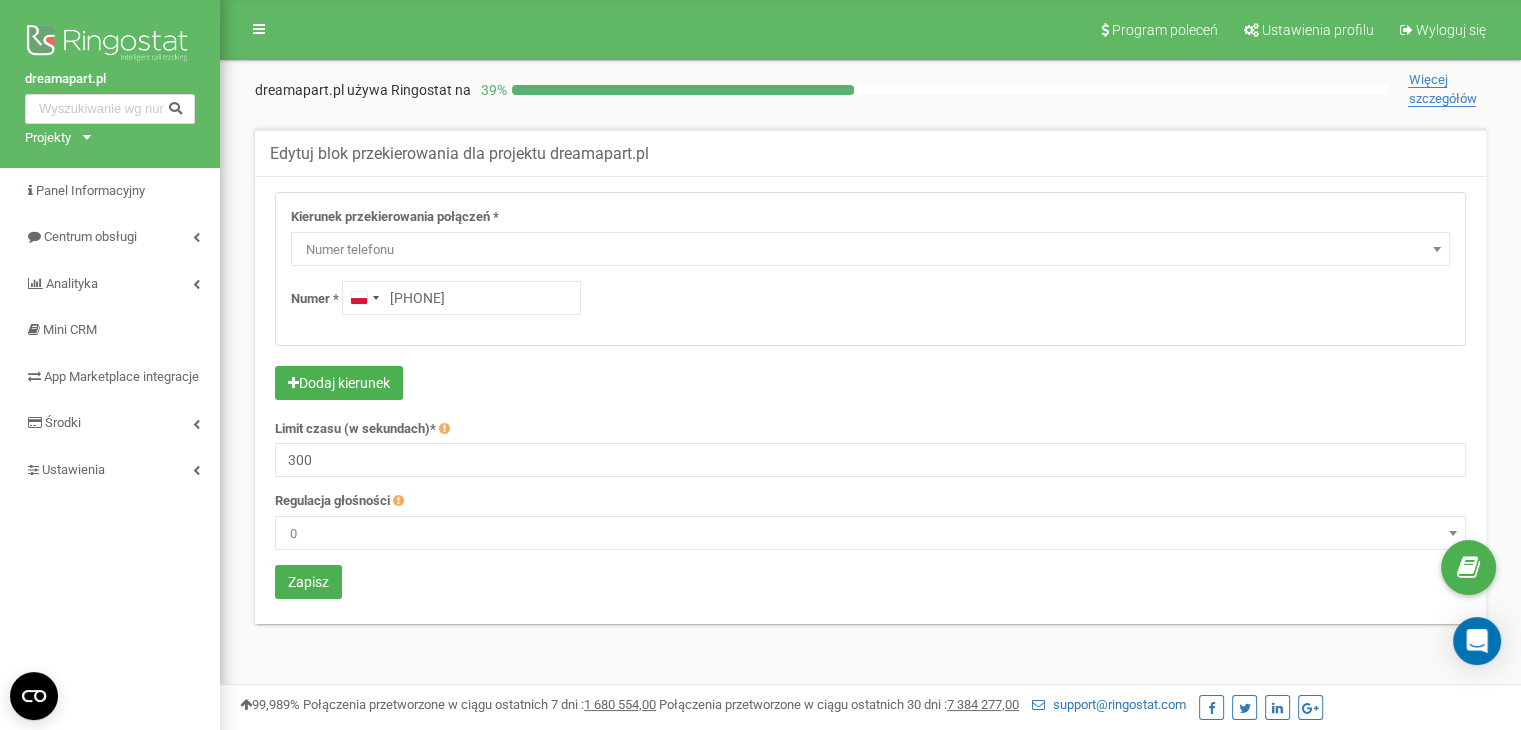 click on "+48789678772" at bounding box center (461, 298) 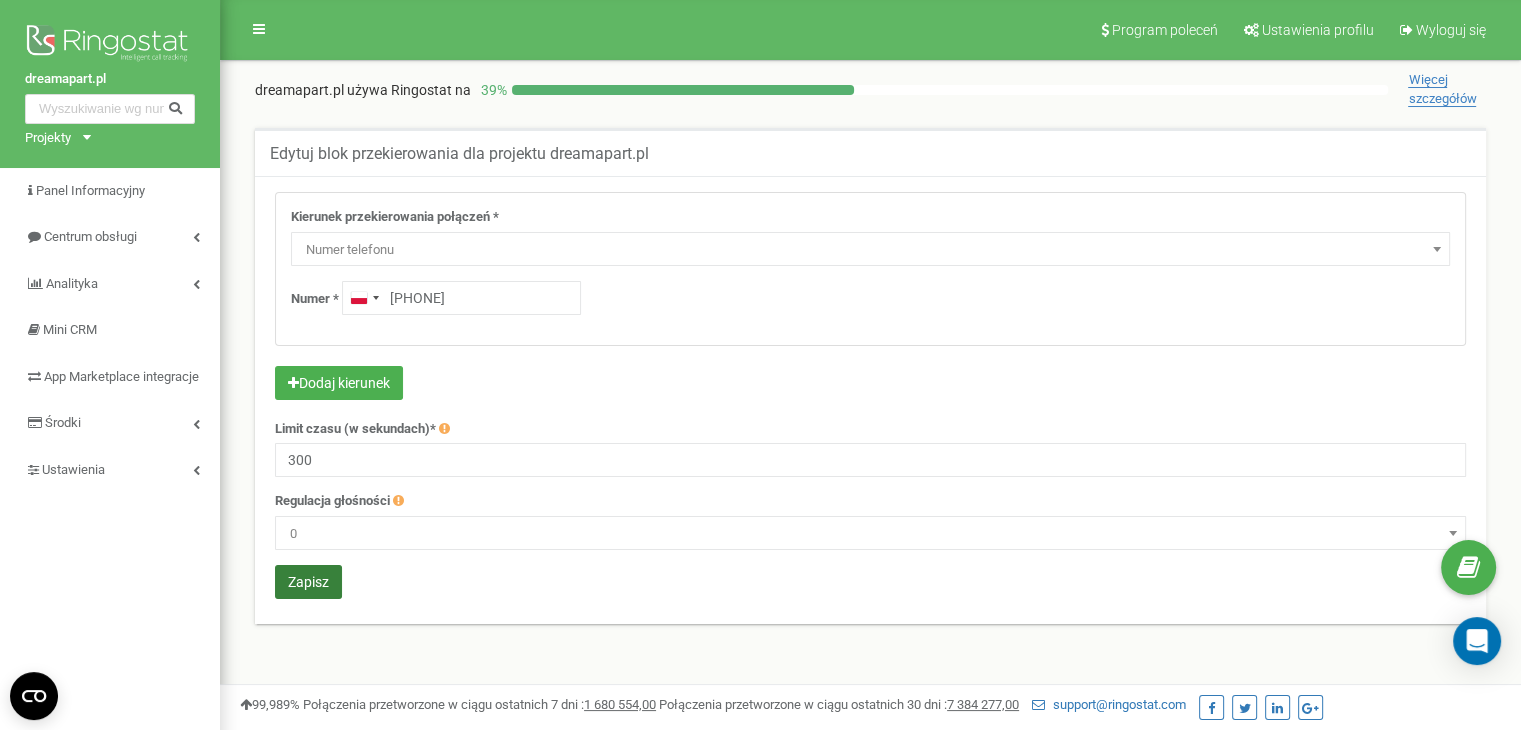type on "+48797 578 873" 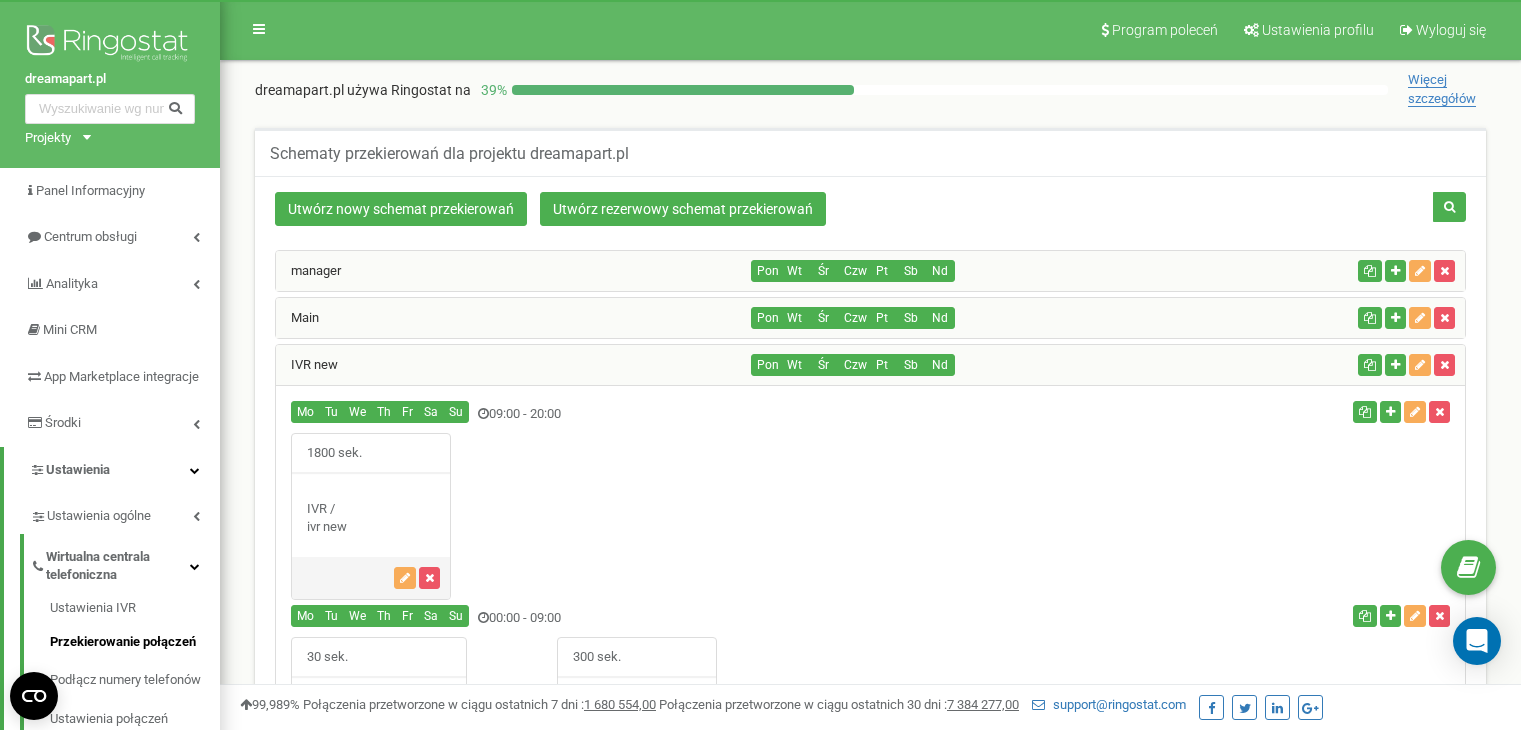 scroll, scrollTop: 383, scrollLeft: 0, axis: vertical 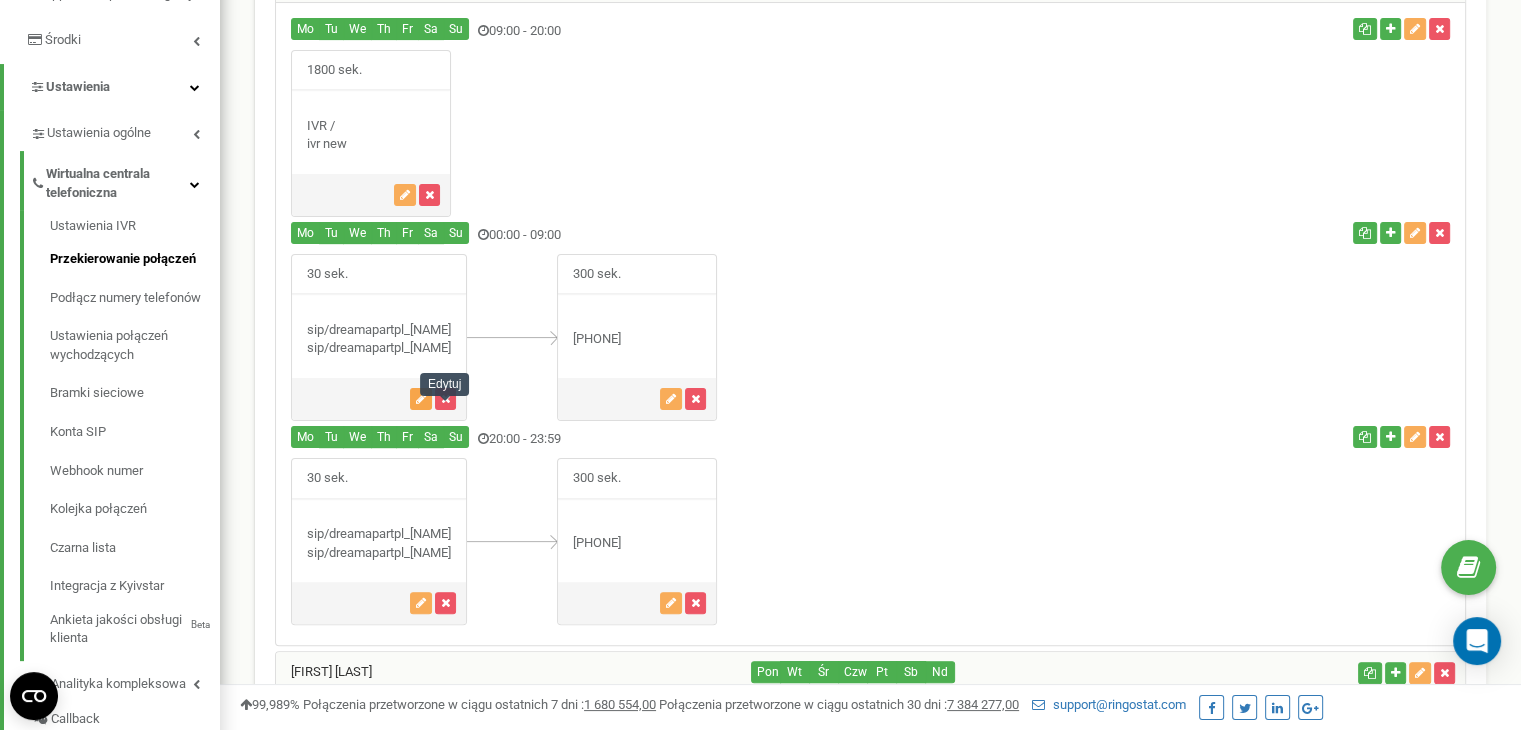 click at bounding box center (421, 399) 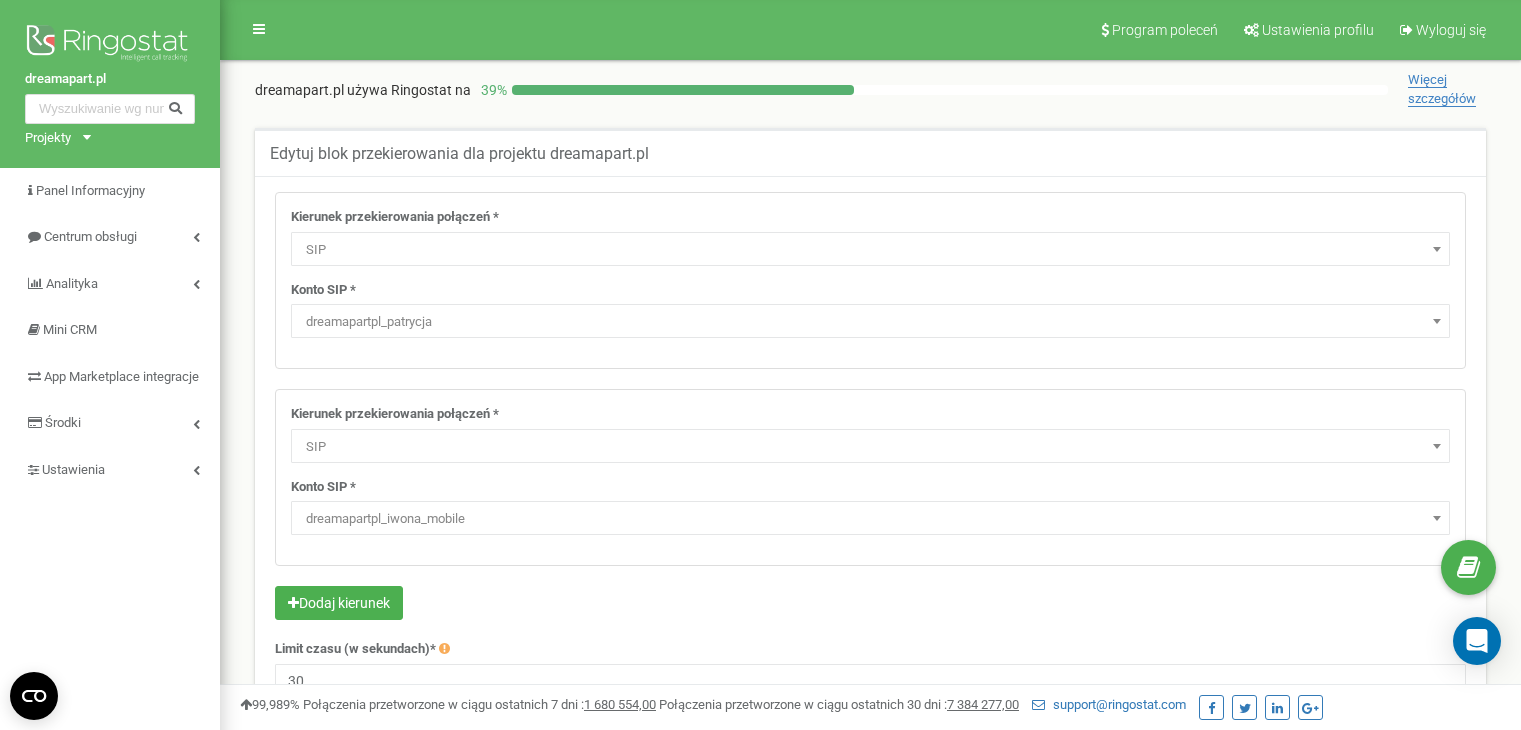 select on "SIP" 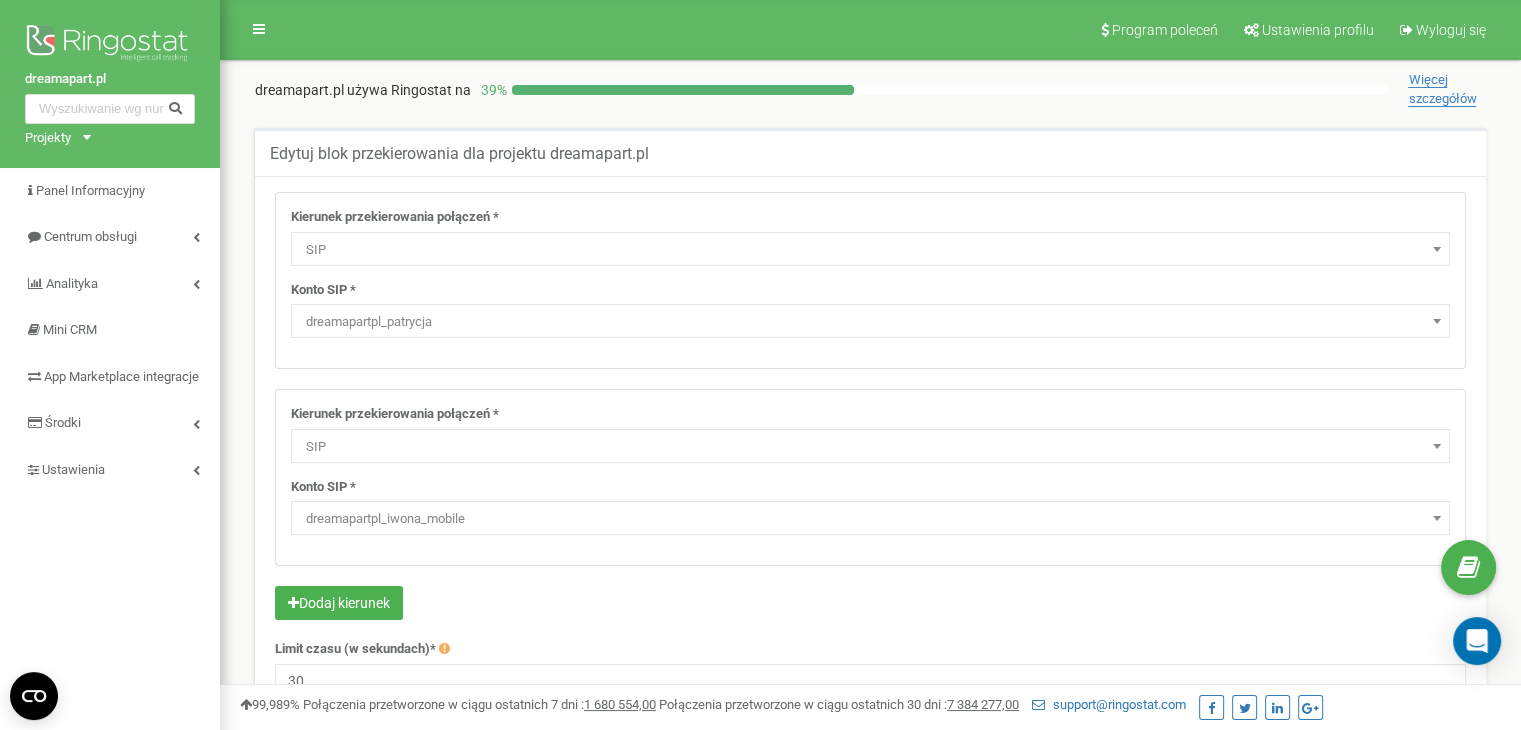 scroll, scrollTop: 0, scrollLeft: 0, axis: both 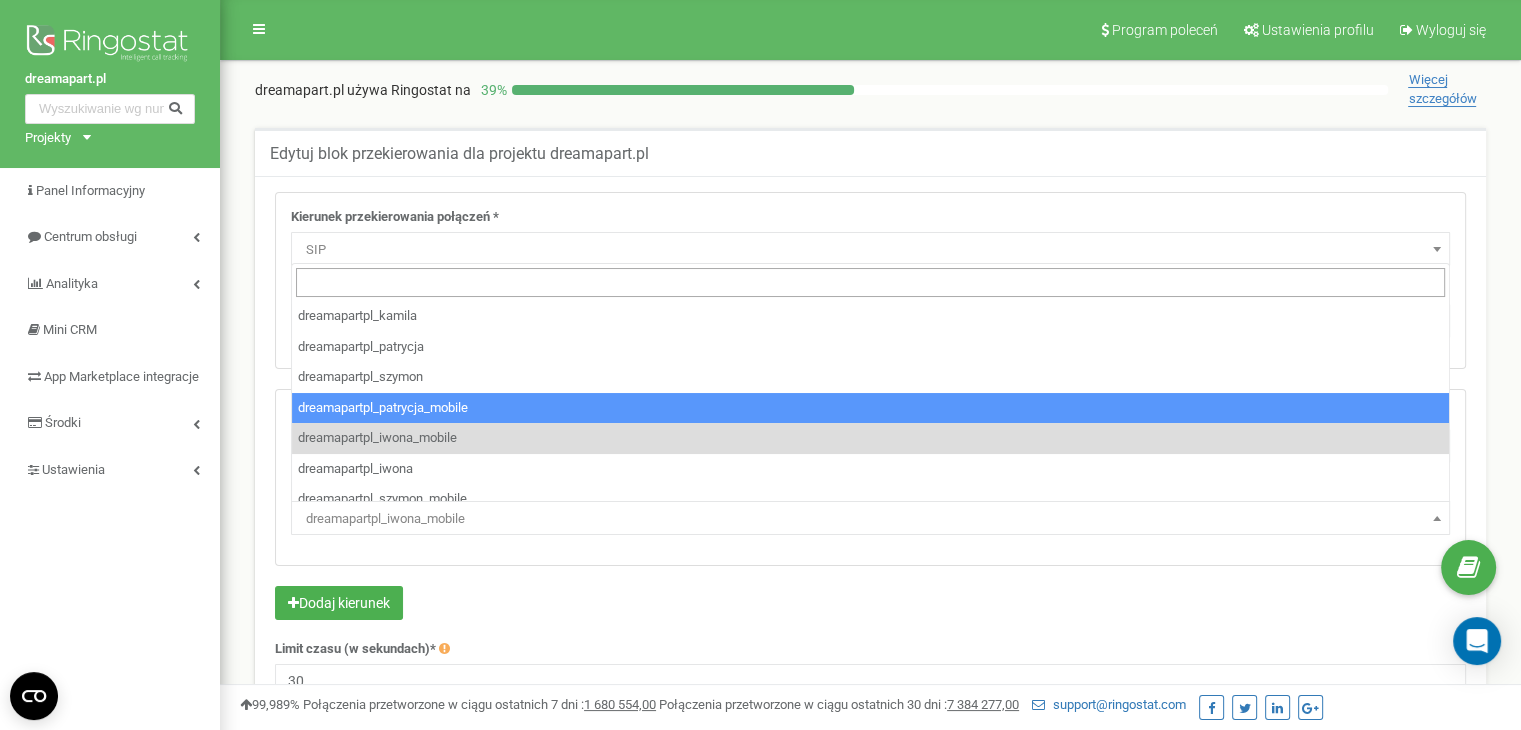 select on "dreamapartpl_patrycja_mobile" 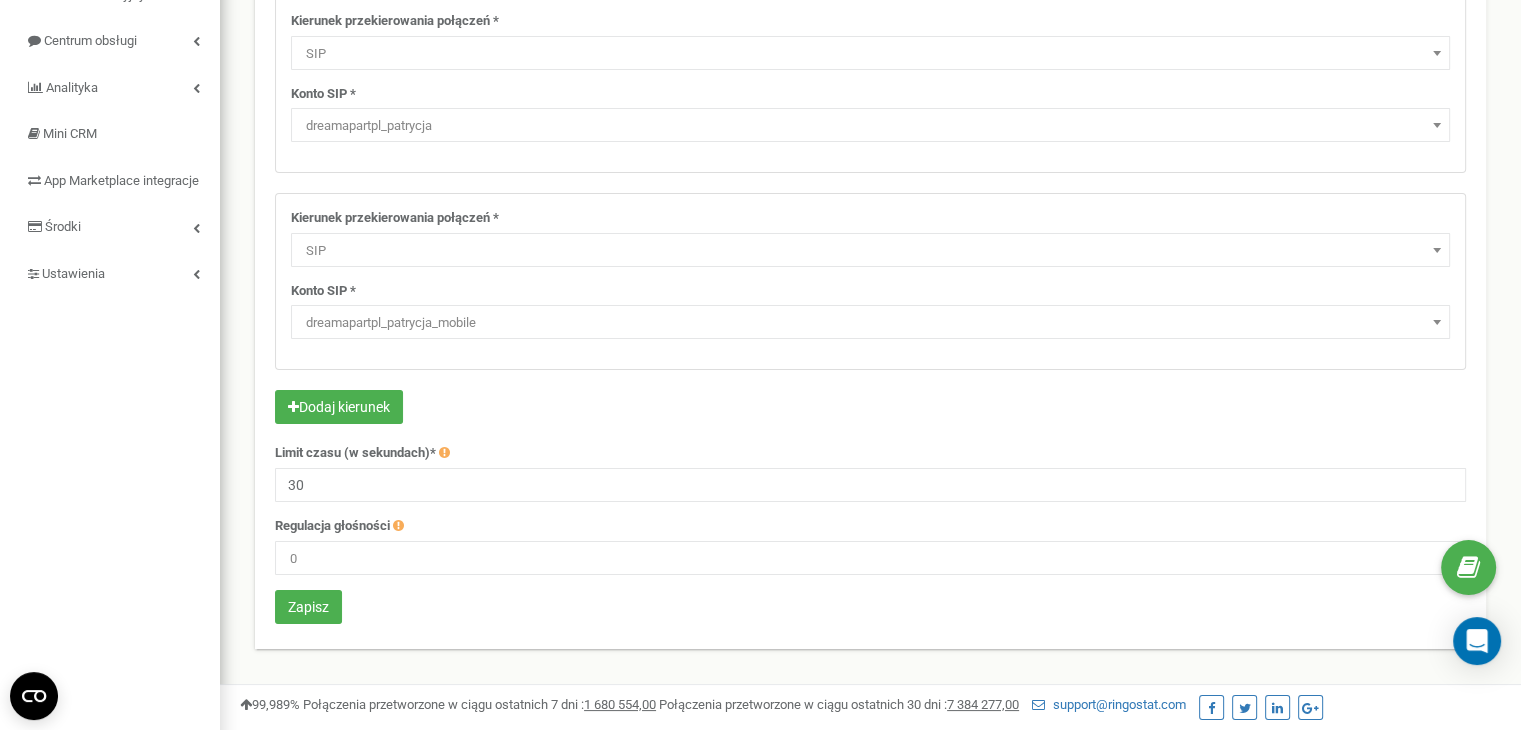 scroll, scrollTop: 470, scrollLeft: 0, axis: vertical 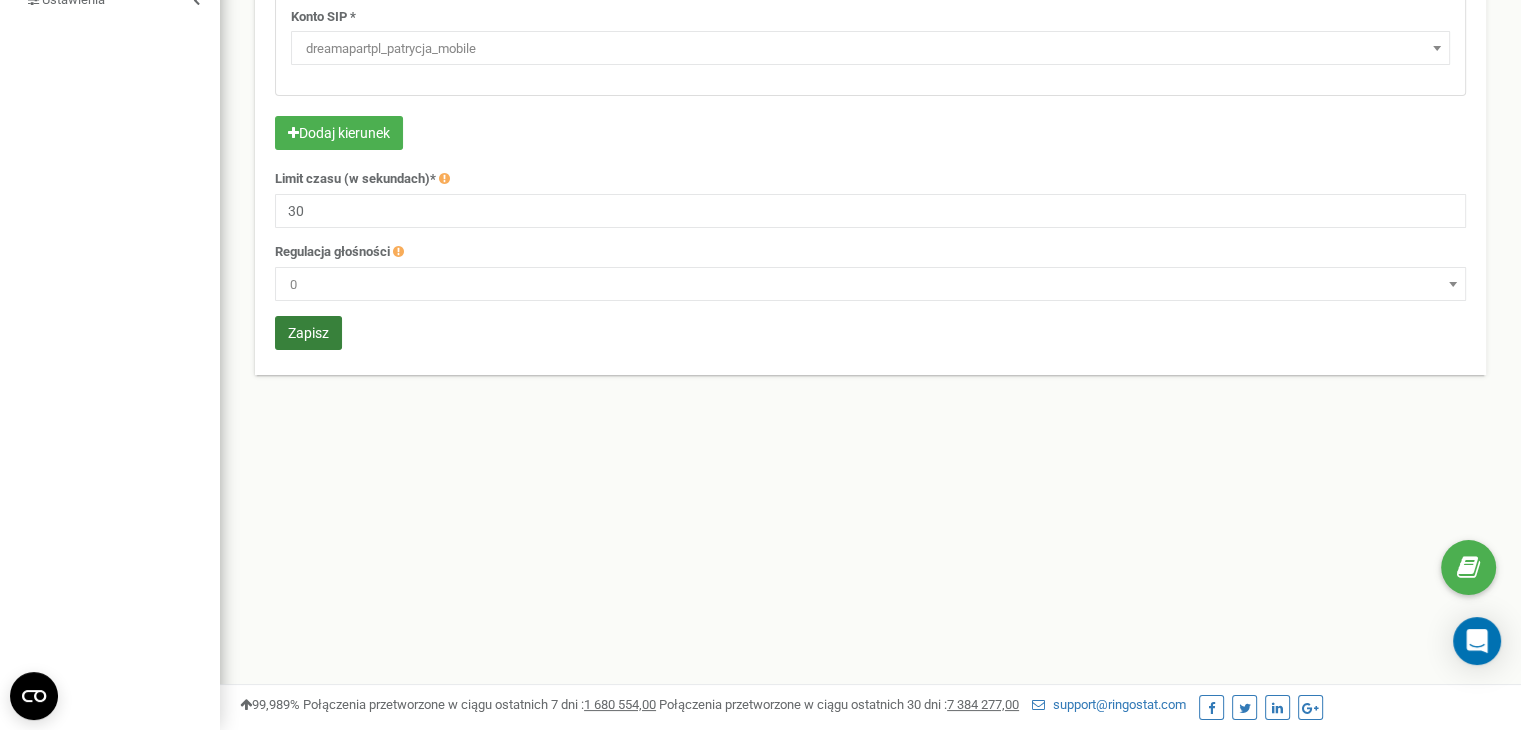 click on "Zapisz" at bounding box center [308, 333] 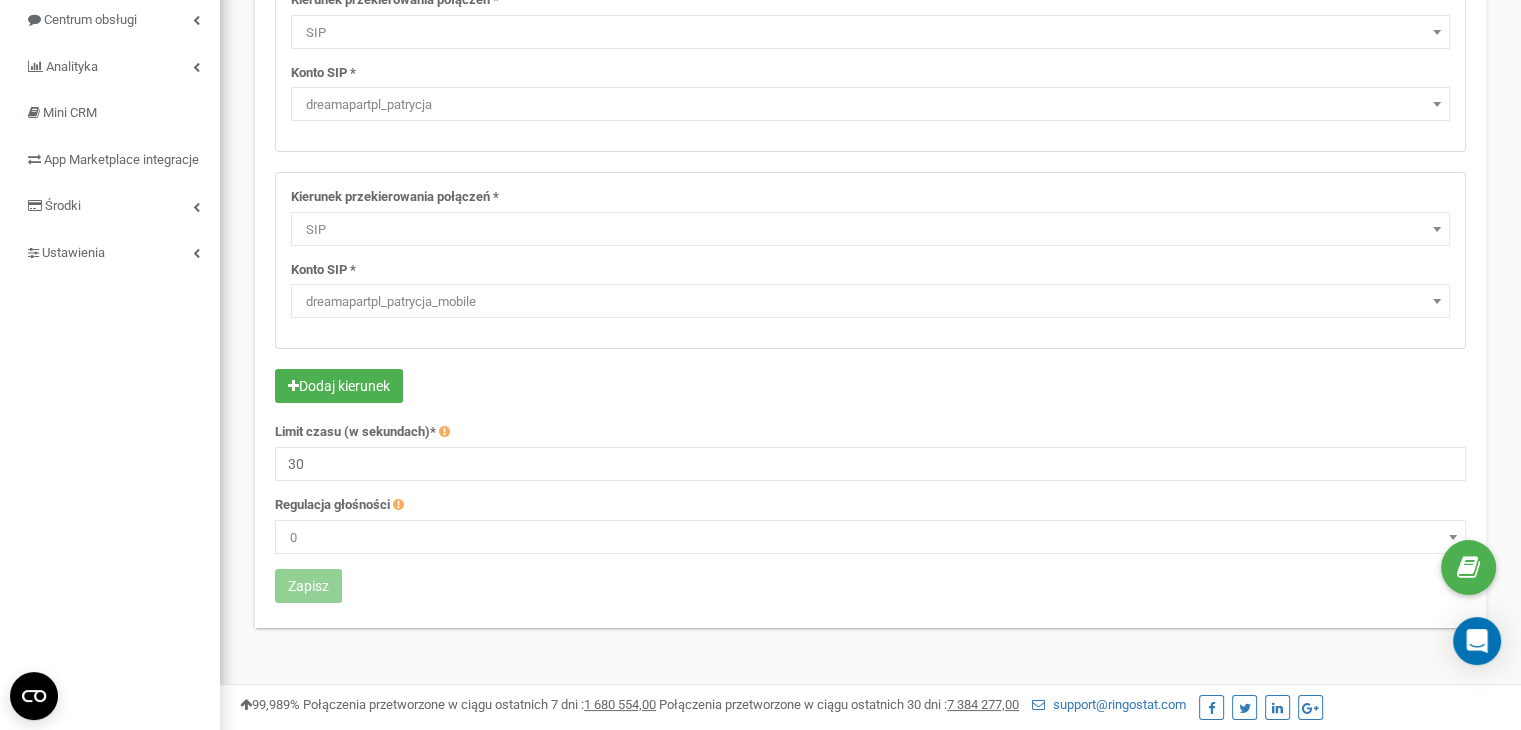 scroll, scrollTop: 70, scrollLeft: 0, axis: vertical 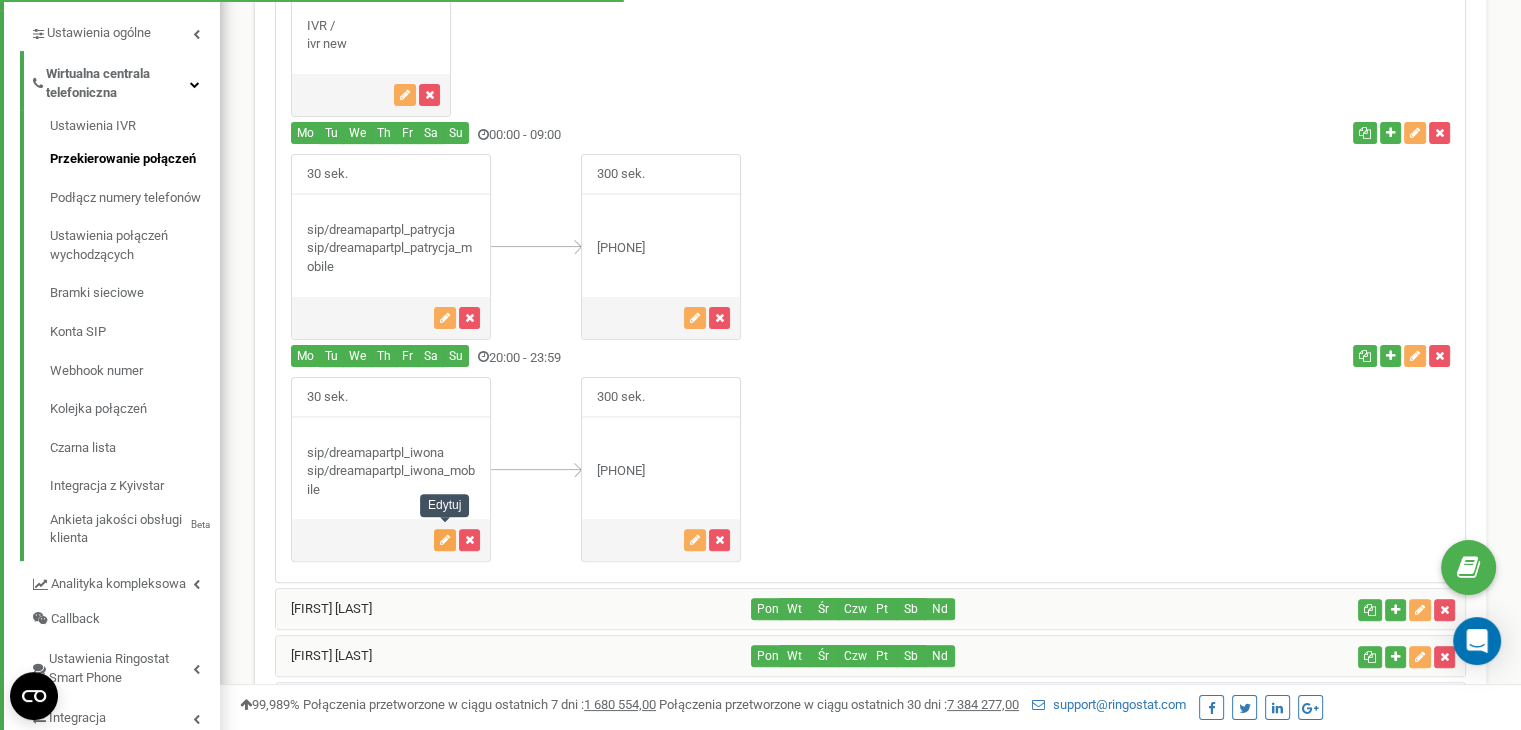 click at bounding box center (445, 540) 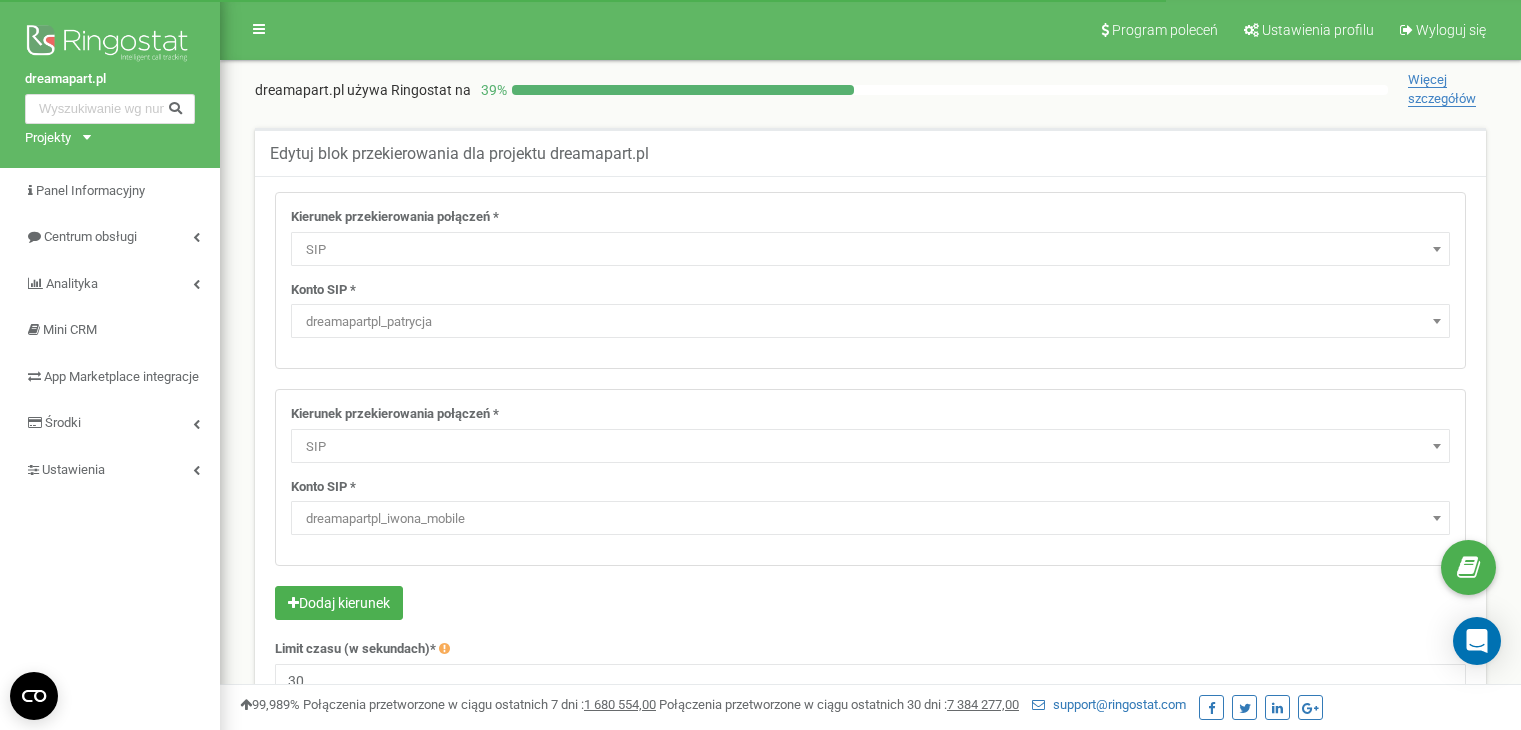 select on "SIP" 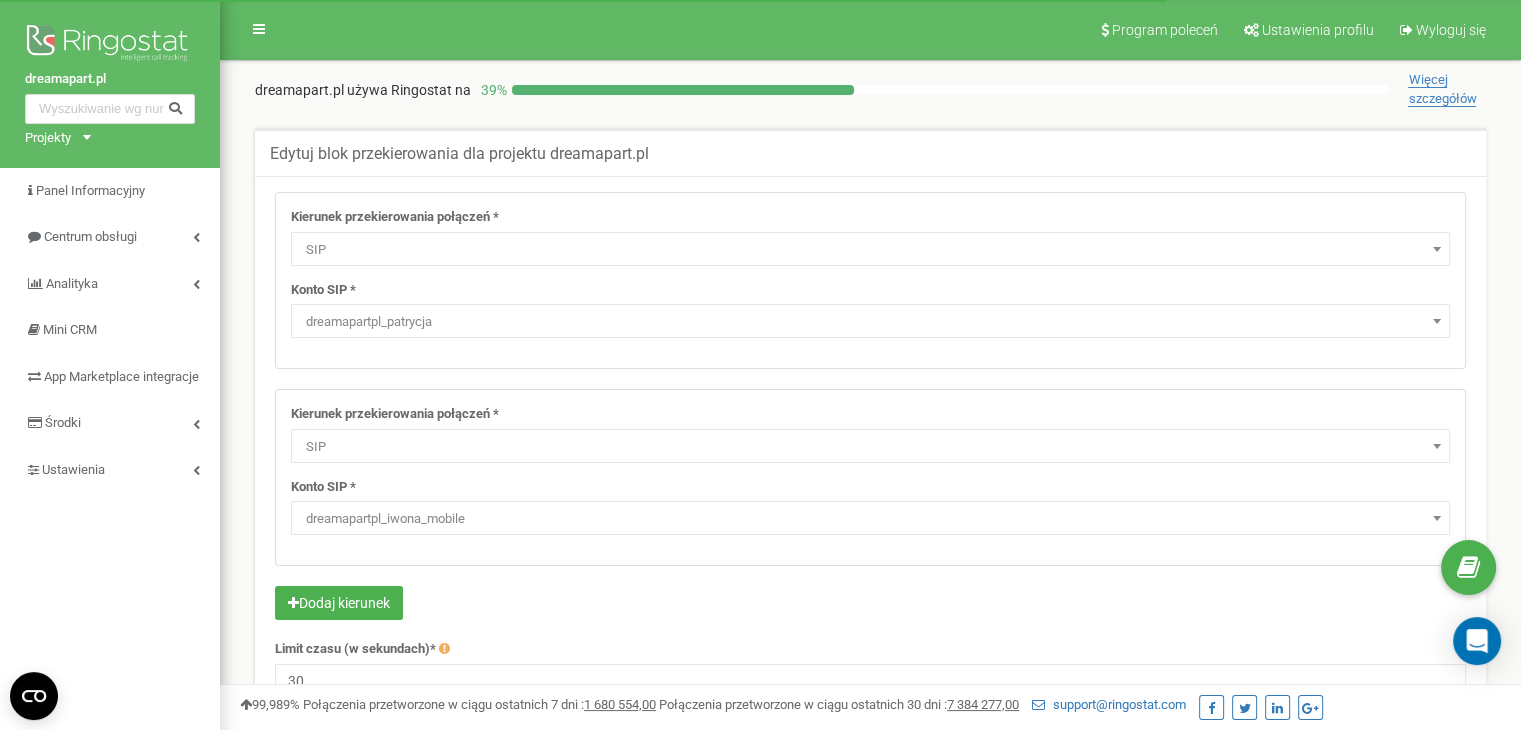 scroll, scrollTop: 0, scrollLeft: 0, axis: both 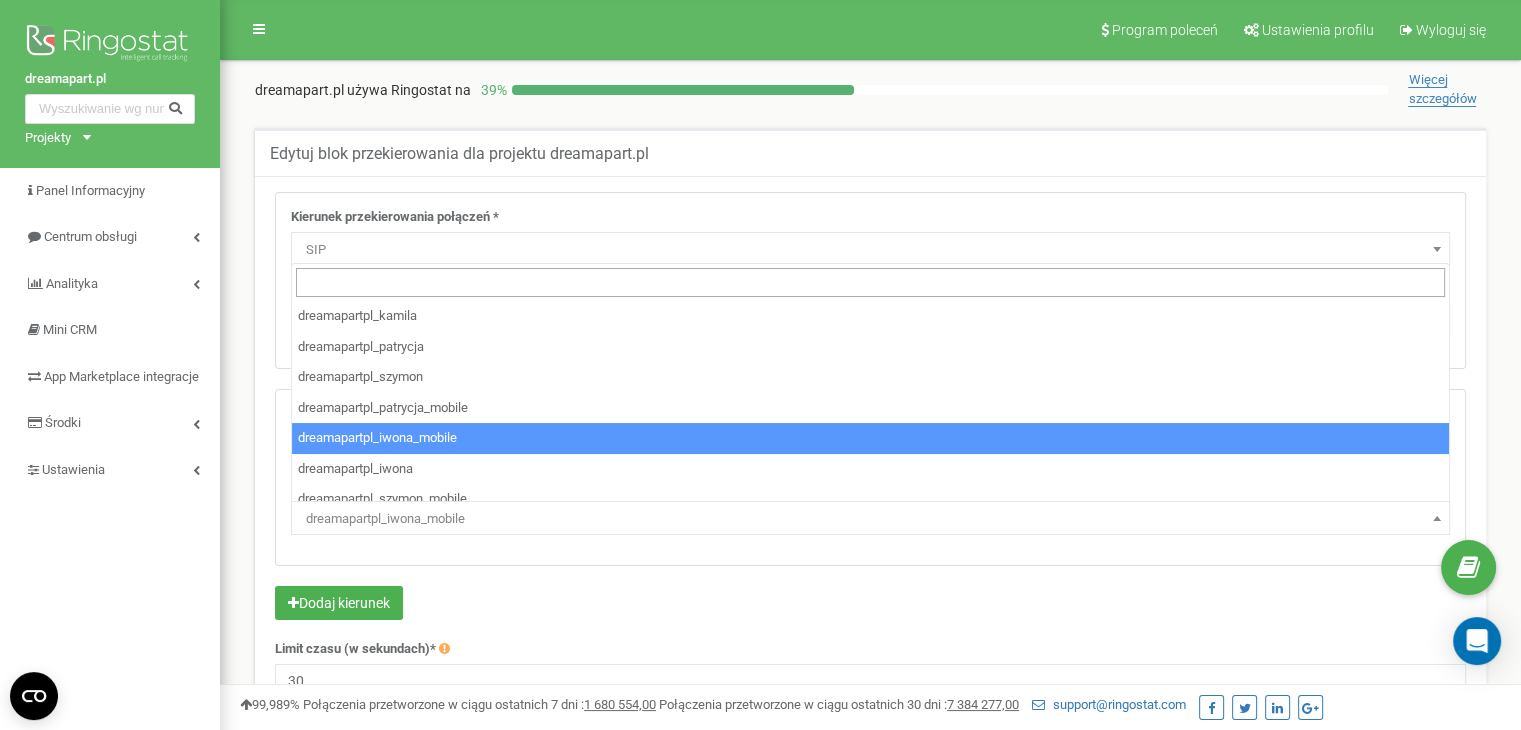 click on "dreamapartpl_iwona_mobile" at bounding box center [870, 519] 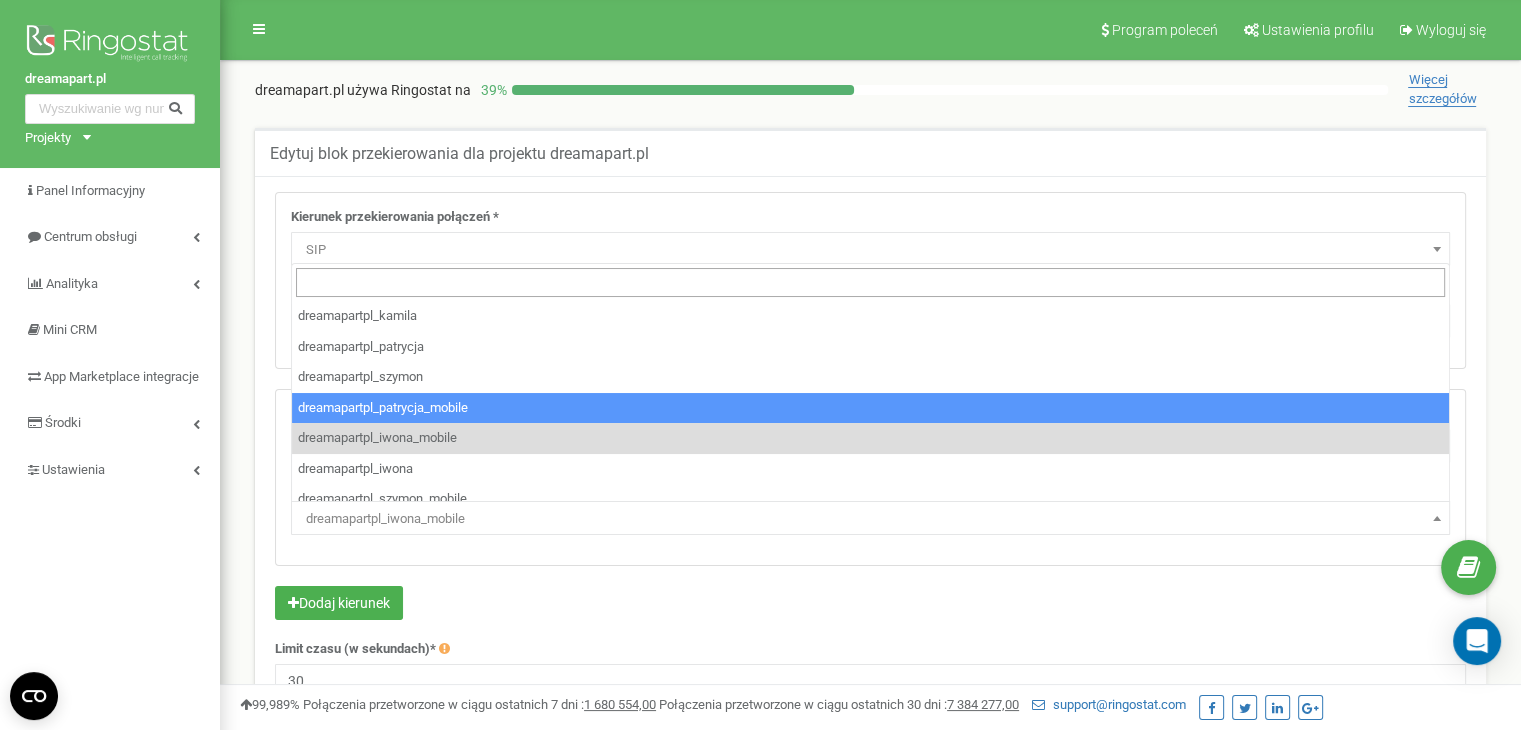 select on "dreamapartpl_patrycja_mobile" 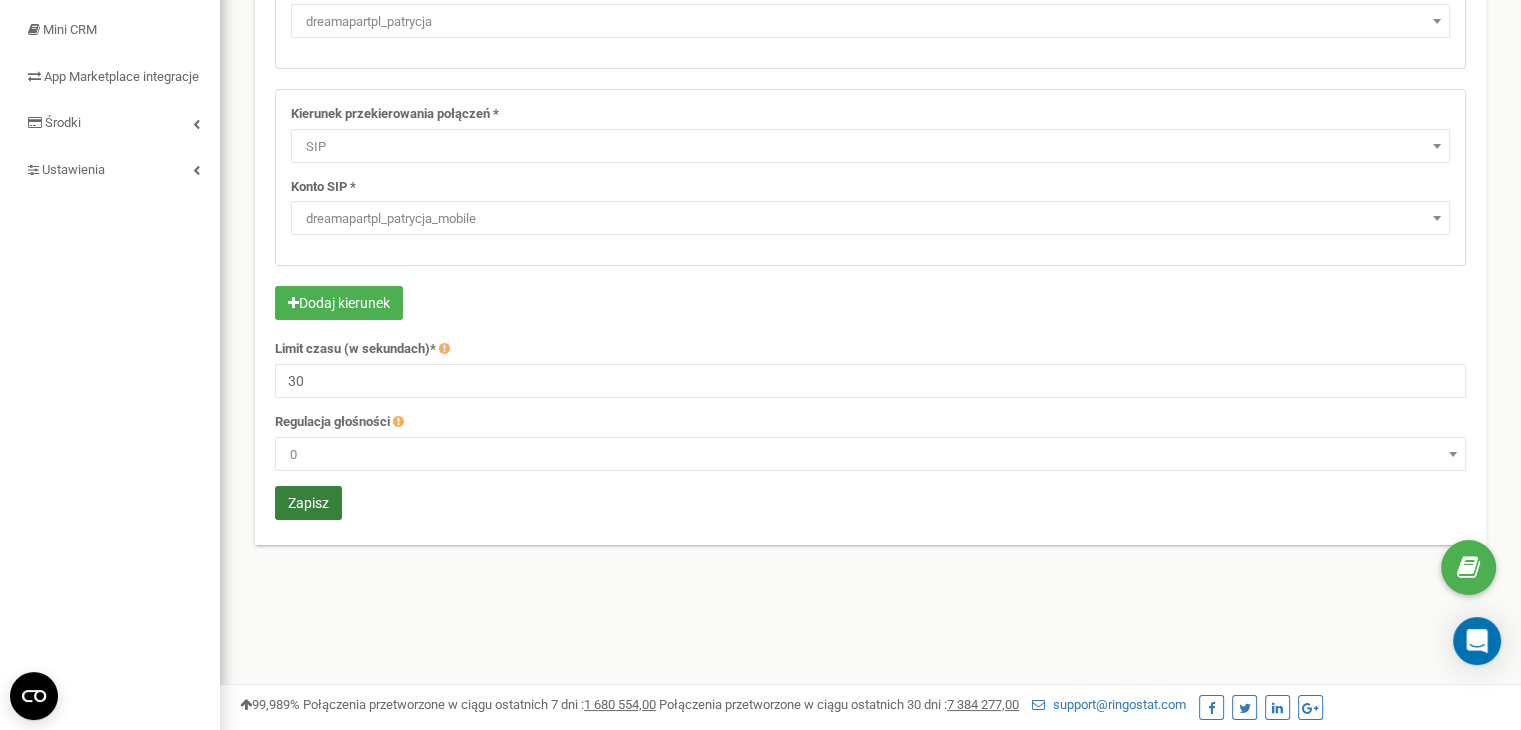 click on "Zapisz" at bounding box center (308, 503) 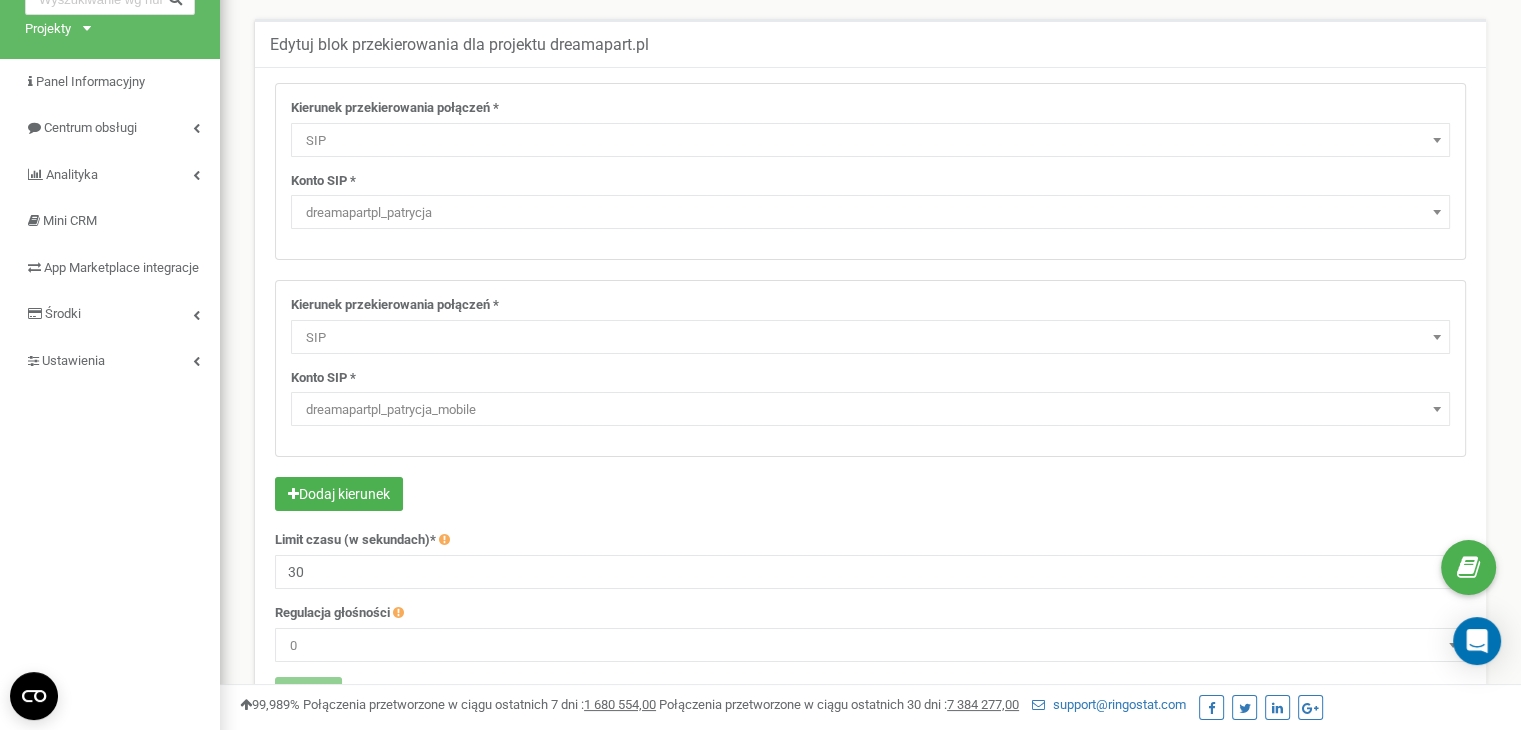 scroll, scrollTop: 0, scrollLeft: 0, axis: both 